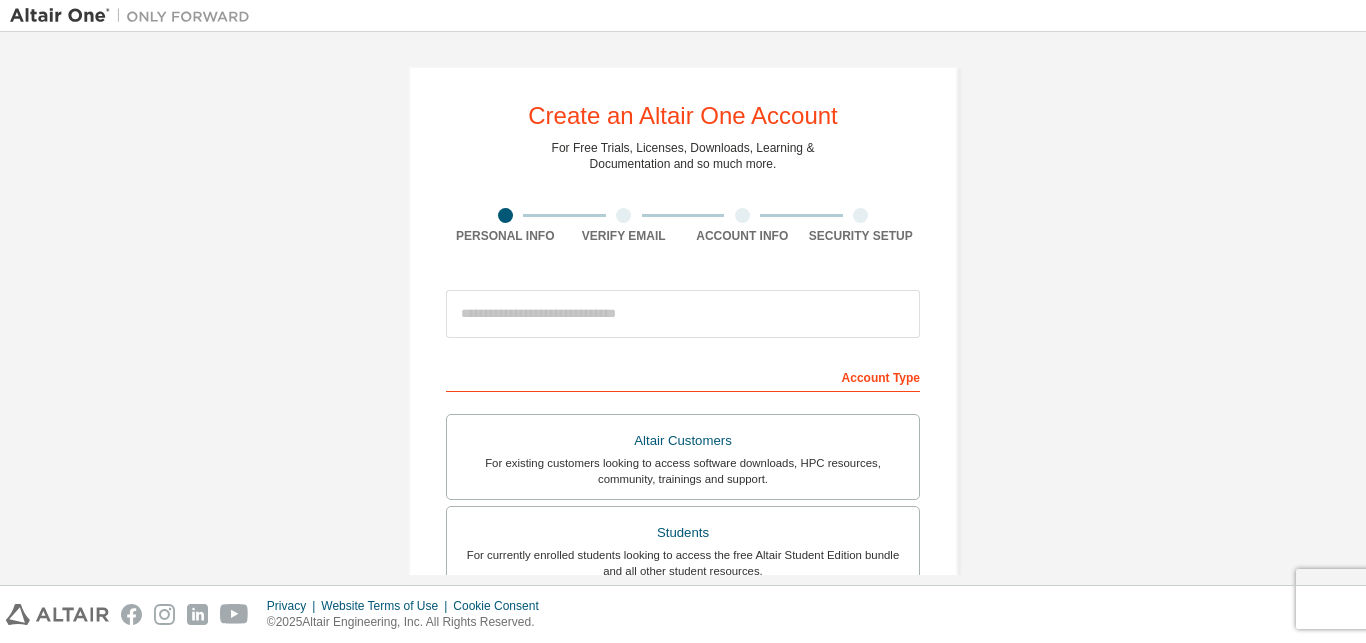 scroll, scrollTop: 0, scrollLeft: 0, axis: both 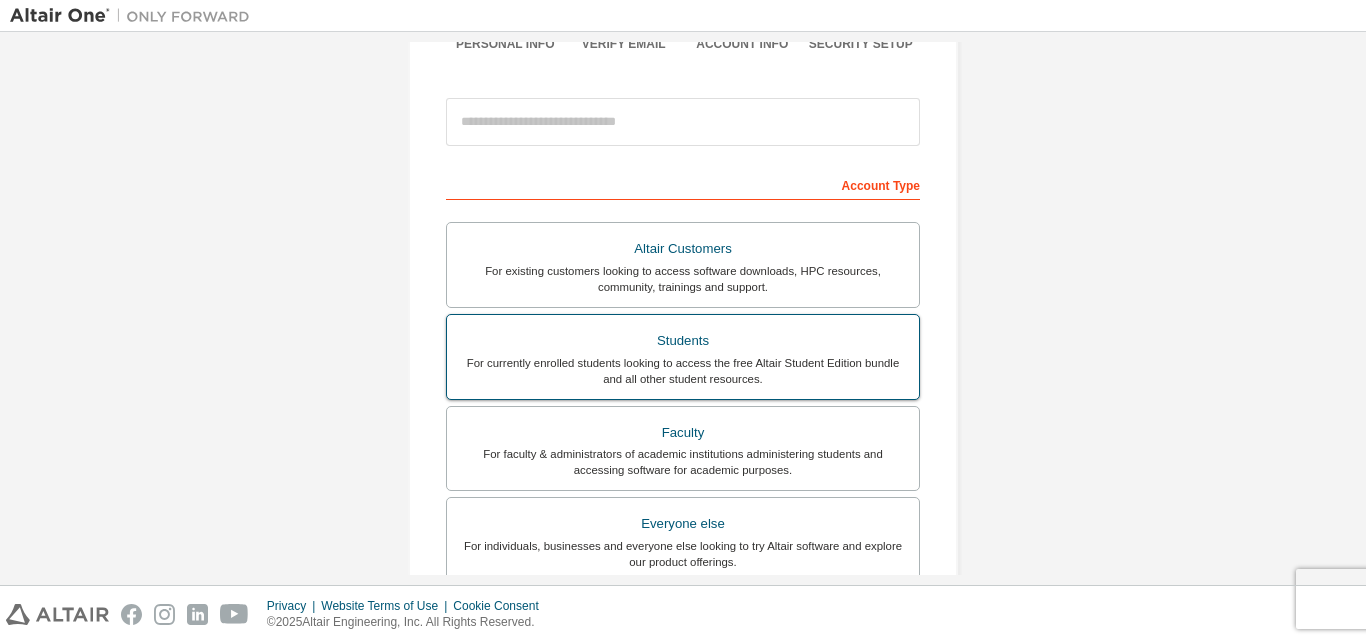 click on "For currently enrolled students looking to access the free Altair Student Edition bundle and all other student resources." at bounding box center [683, 371] 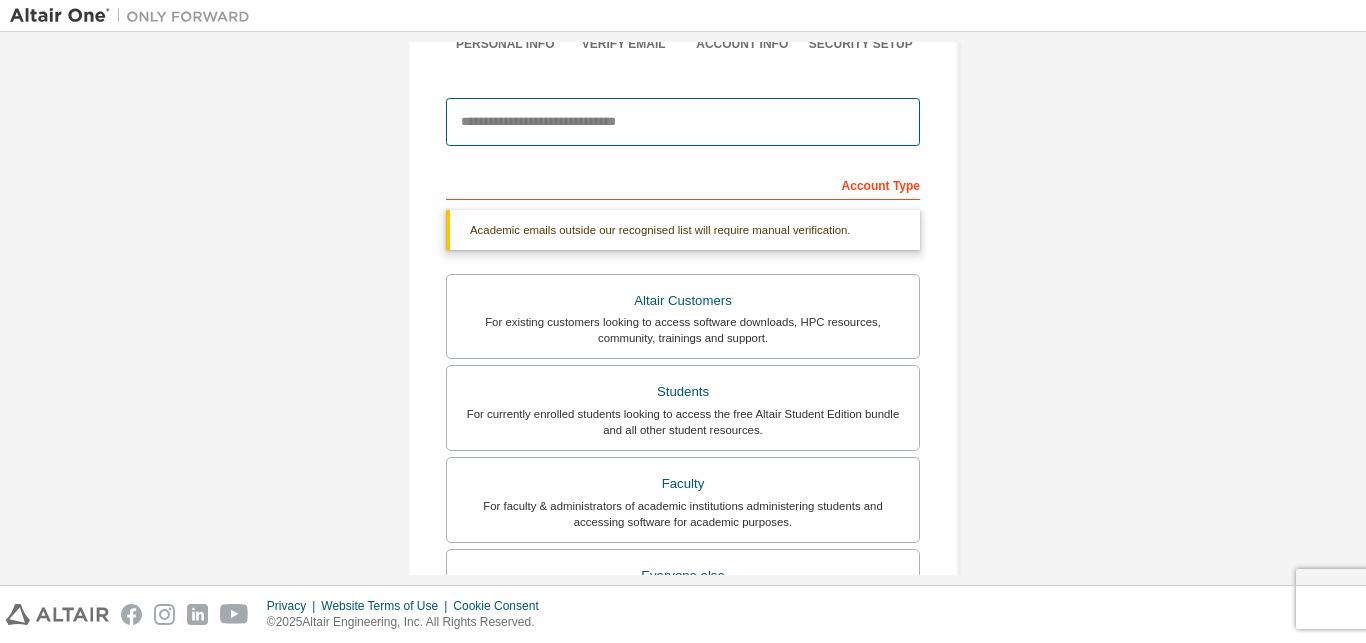 click at bounding box center (683, 122) 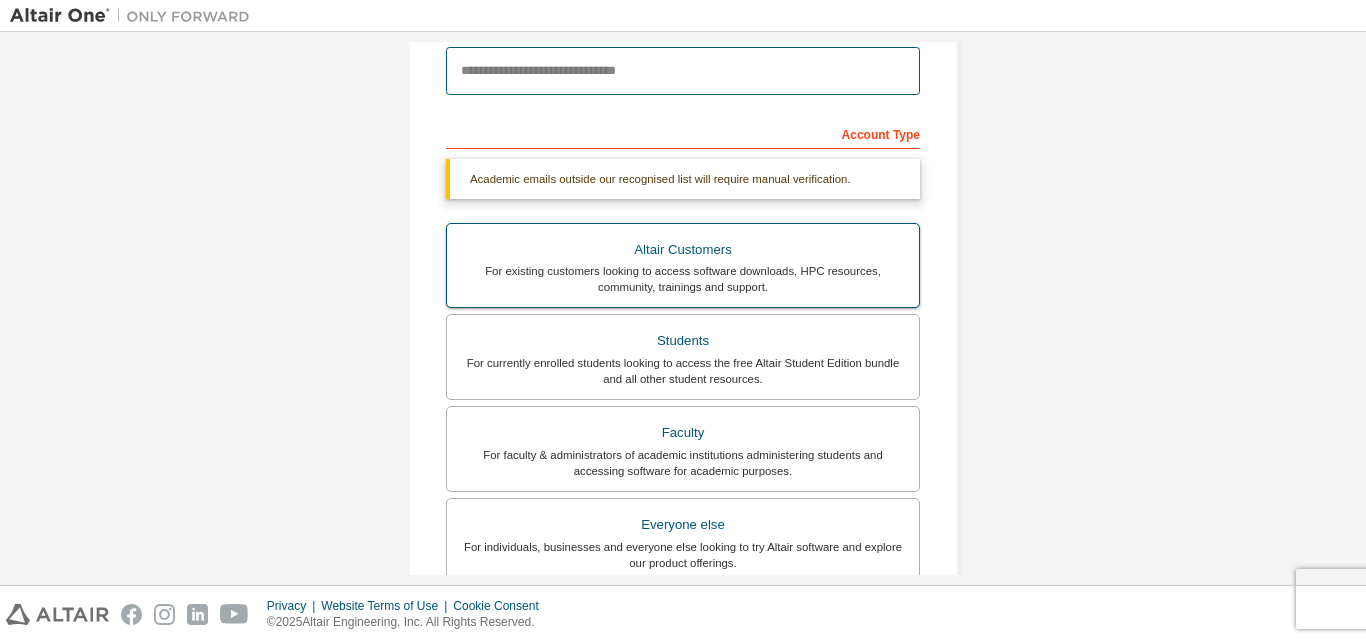 scroll, scrollTop: 288, scrollLeft: 0, axis: vertical 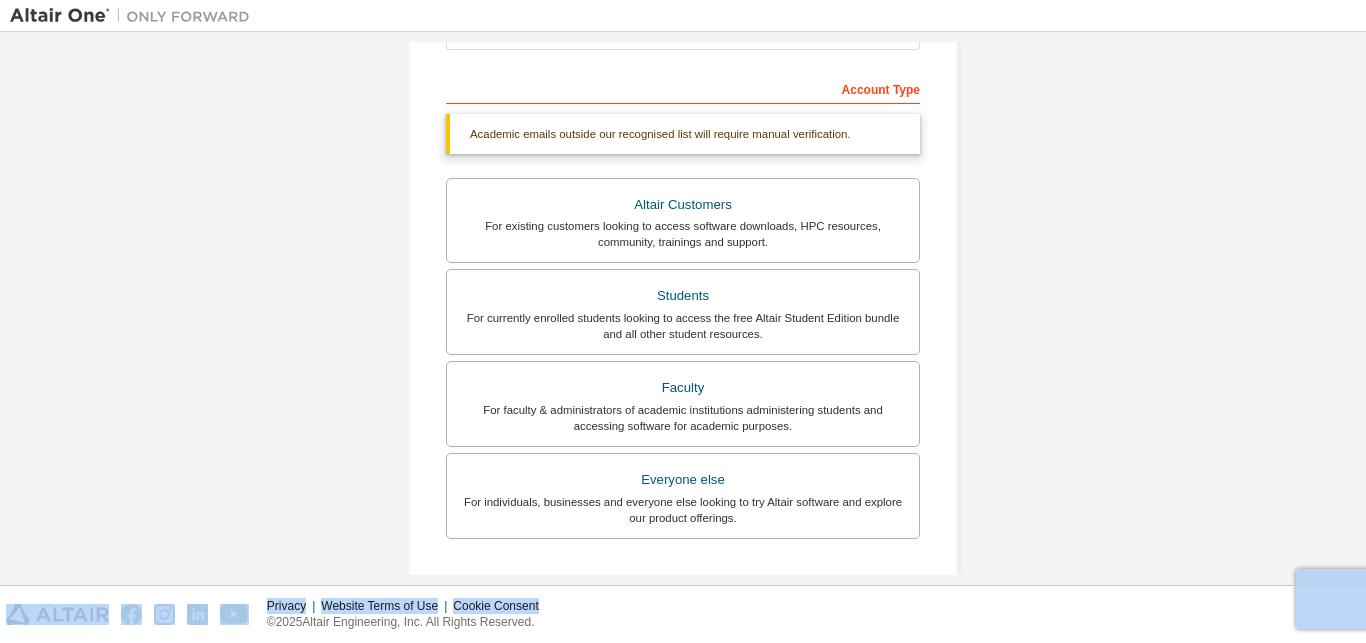 drag, startPoint x: 1365, startPoint y: 427, endPoint x: 1365, endPoint y: 592, distance: 165 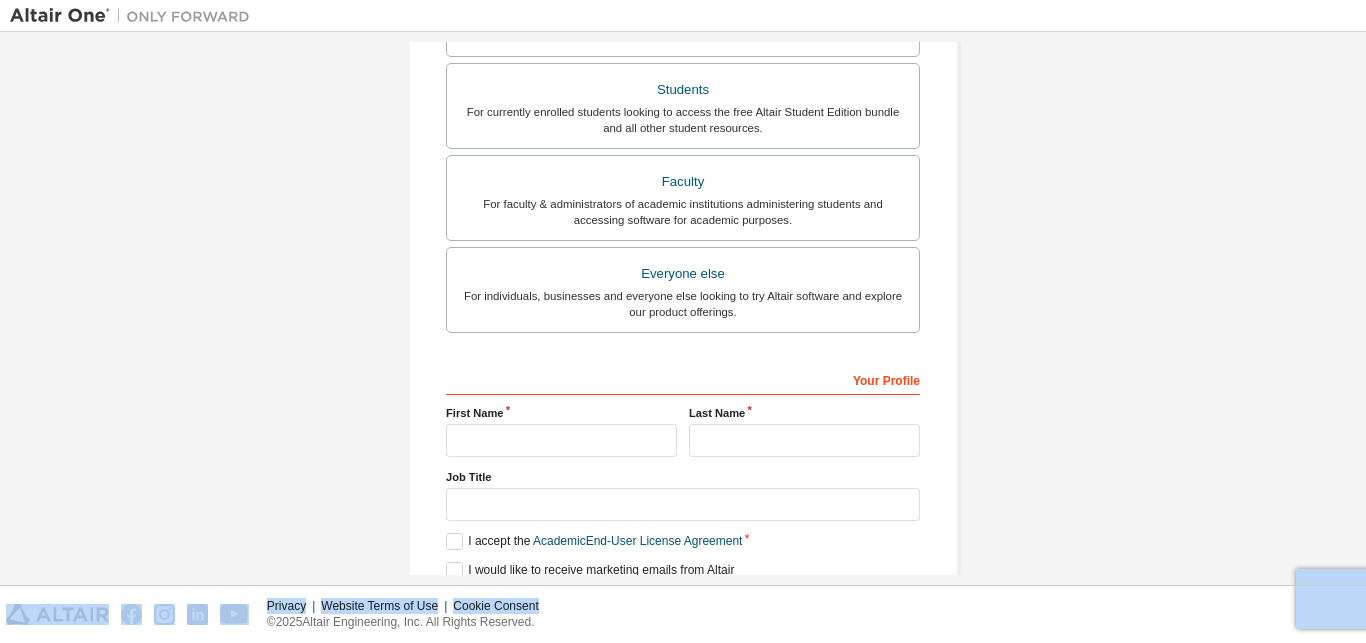 scroll, scrollTop: 579, scrollLeft: 0, axis: vertical 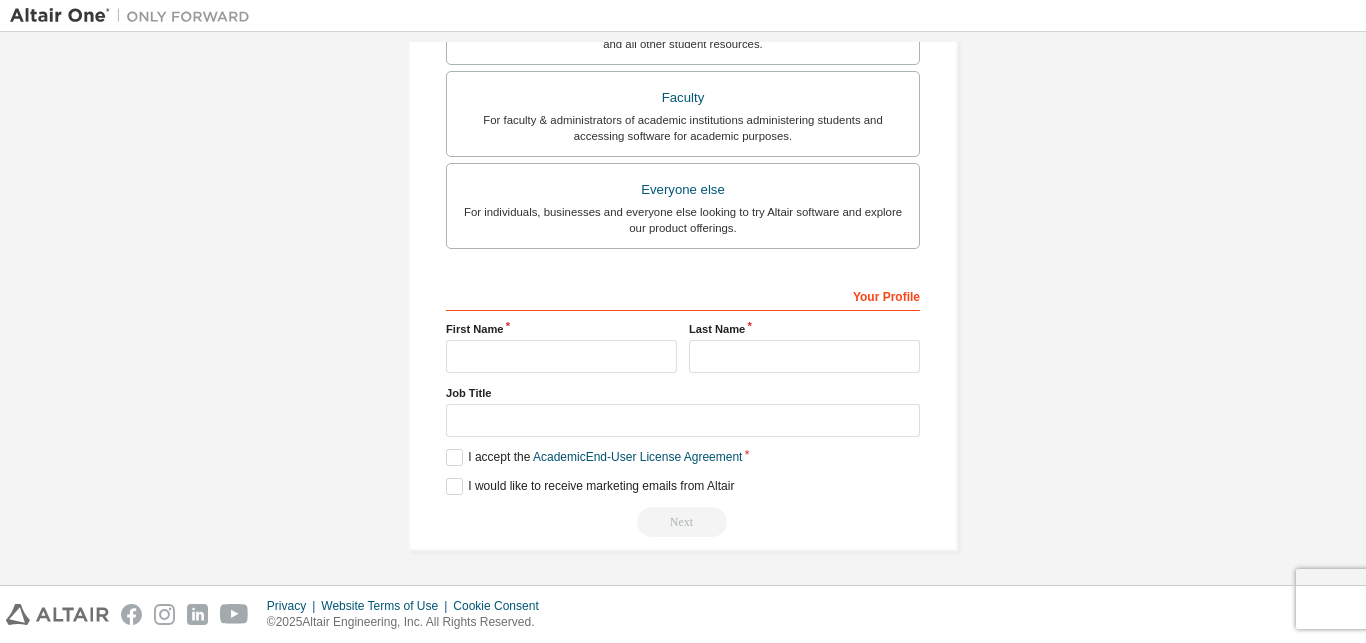click on "Create an Altair One Account For Free Trials, Licenses, Downloads, Learning &  Documentation and so much more. Personal Info Verify Email Account Info Security Setup This is a federated email. No need to register a new account. You should be able to  login  by using your company's SSO credentials. Email already exists. Please try to  login  instead. Account Type Academic emails outside our recognised list will require manual verification. You must enter a valid email address provided by your academic institution (e.g.,   name@youruniversity.edu ).   What if I cannot get one? Altair Customers For existing customers looking to access software downloads, HPC resources, community, trainings and support. Students For currently enrolled students looking to access the free Altair Student Edition bundle and all other student resources. Faculty For faculty & administrators of academic institutions administering students and accessing software for academic purposes. Everyone else Your Profile First Name Last Name" at bounding box center [683, 19] 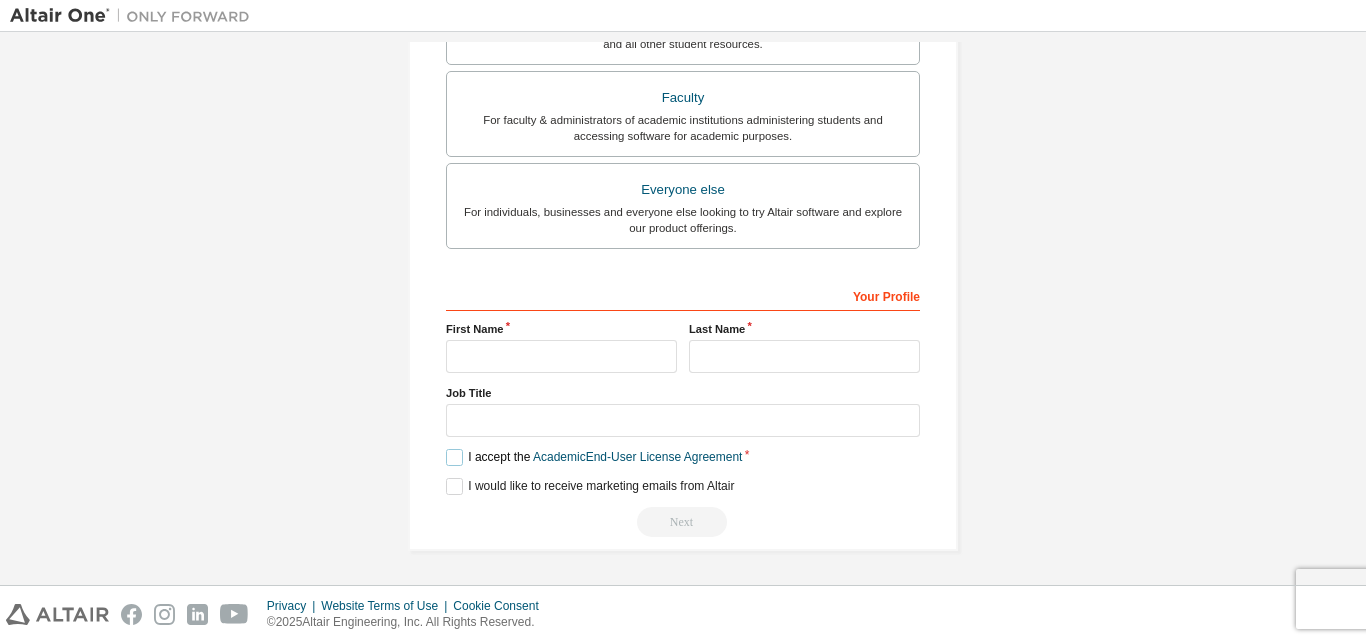click on "I accept the   Academic   End-User License Agreement" at bounding box center [594, 457] 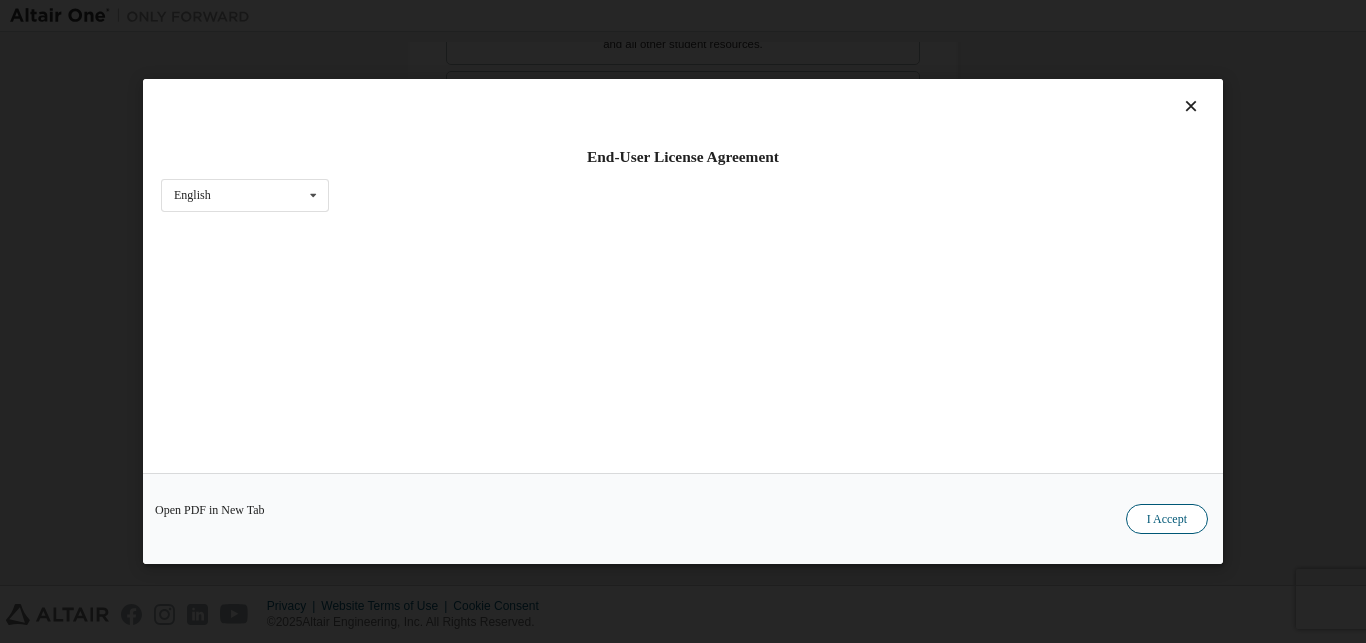 click on "I Accept" at bounding box center [1167, 519] 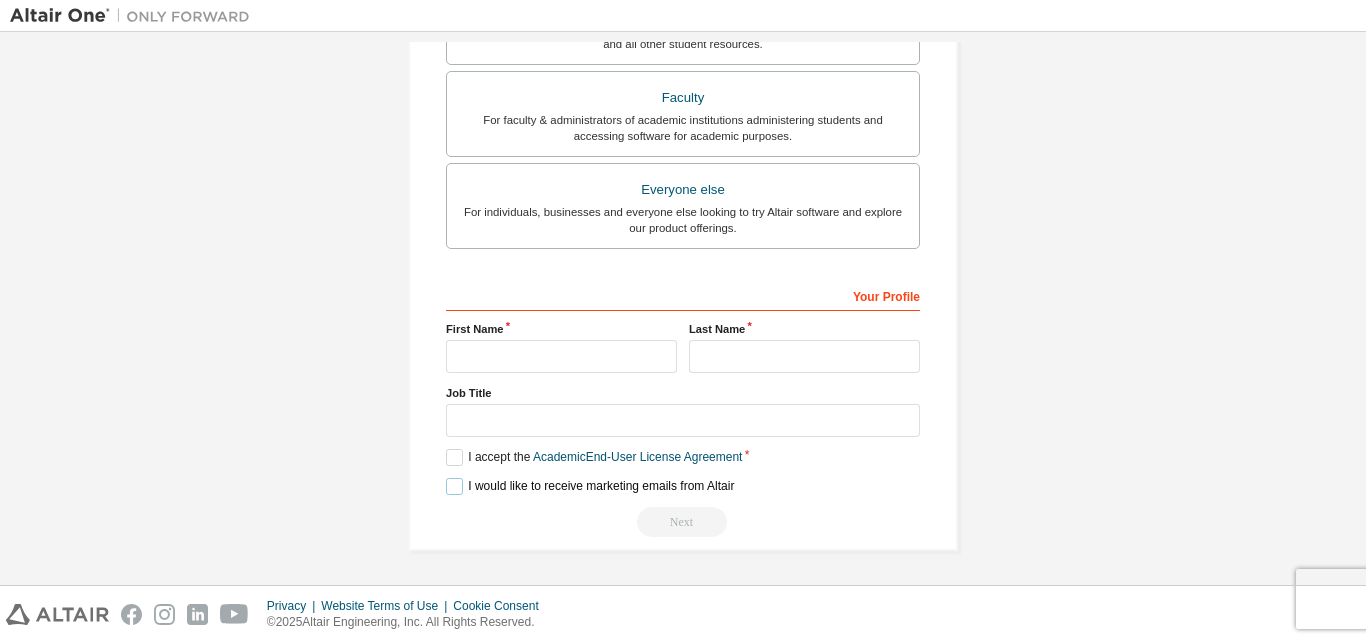 click on "I would like to receive marketing emails from Altair" at bounding box center [590, 486] 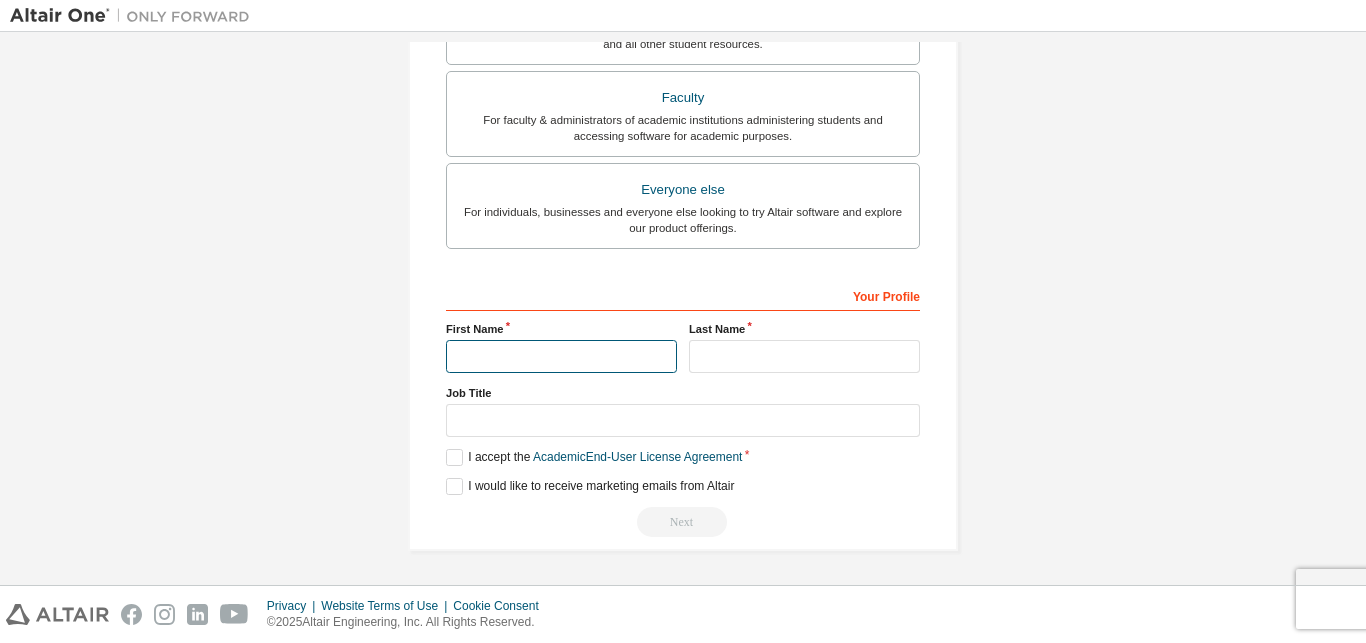 click at bounding box center (561, 356) 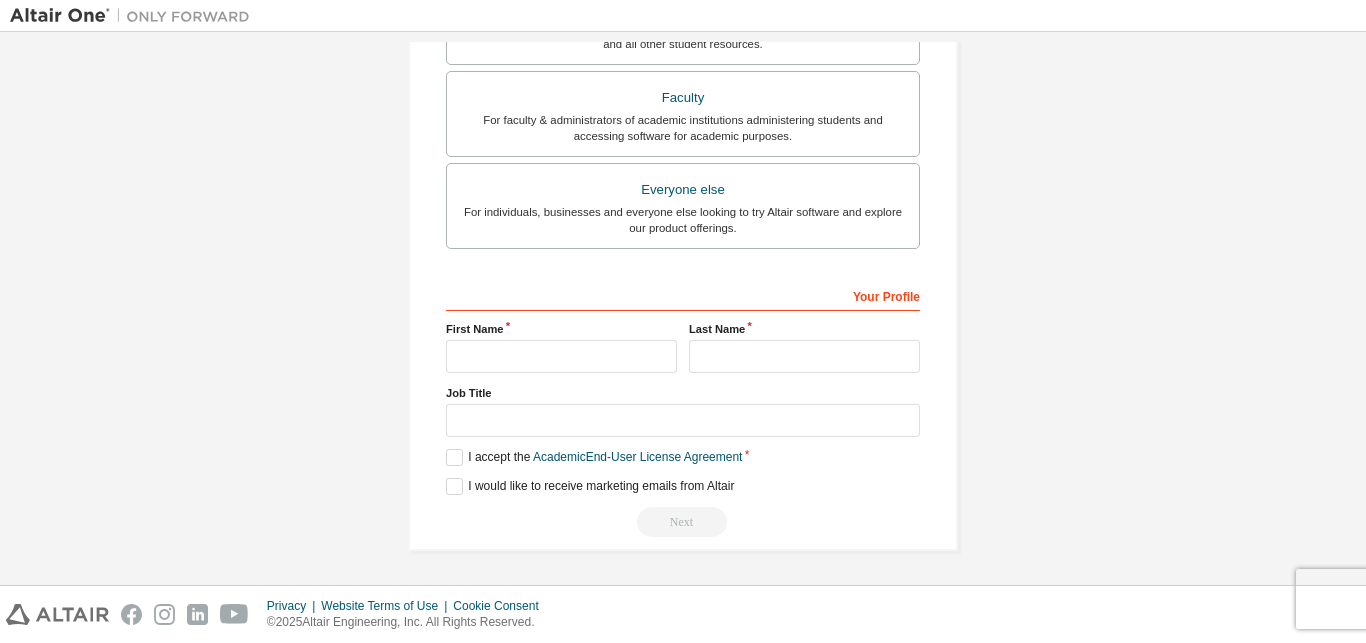 click on "**********" at bounding box center [683, 408] 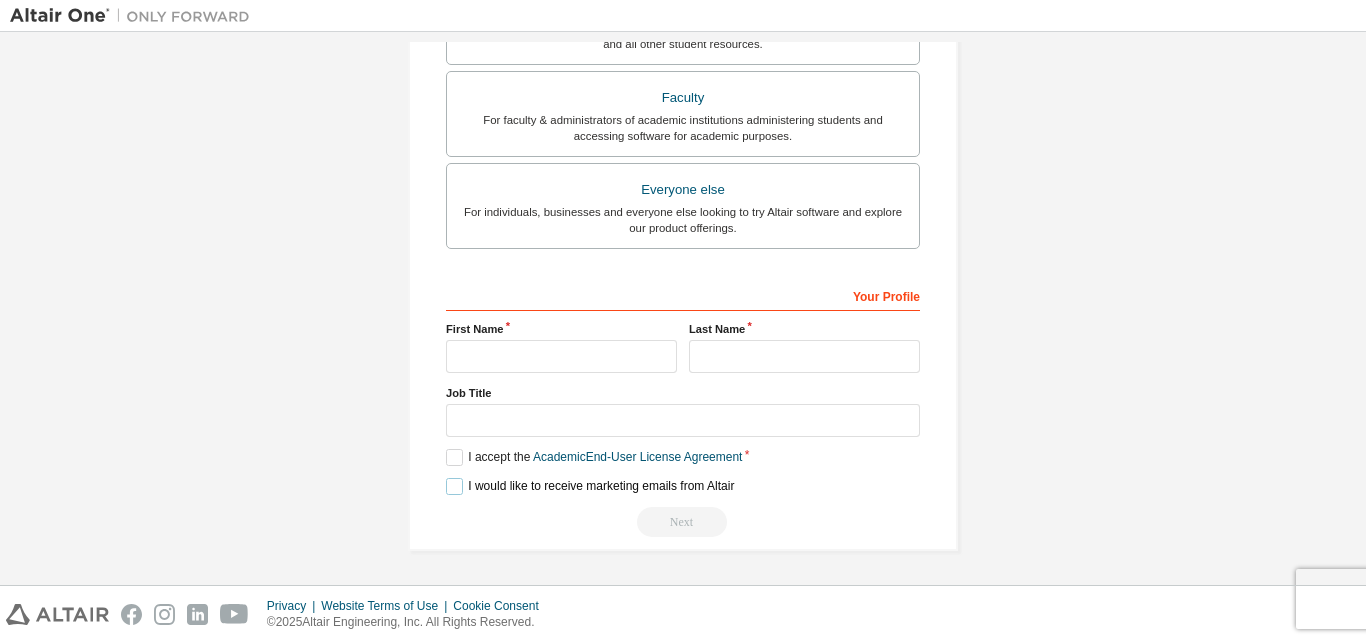 click on "I would like to receive marketing emails from Altair" at bounding box center (590, 486) 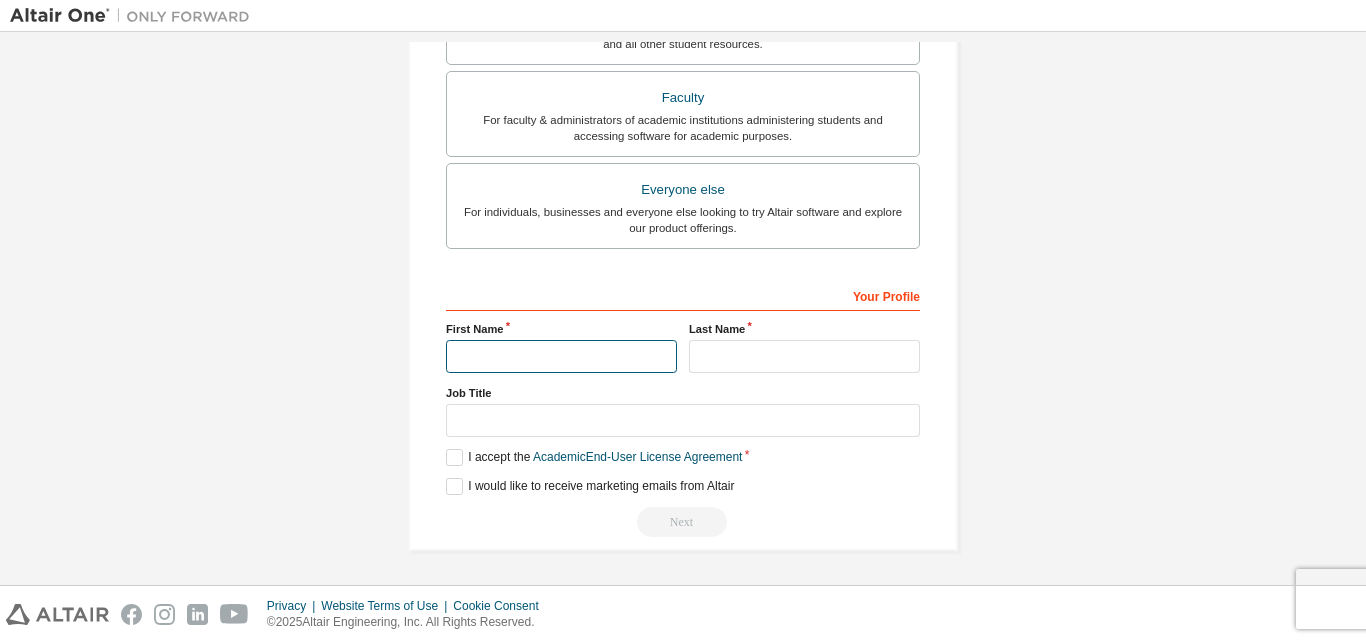 click at bounding box center (561, 356) 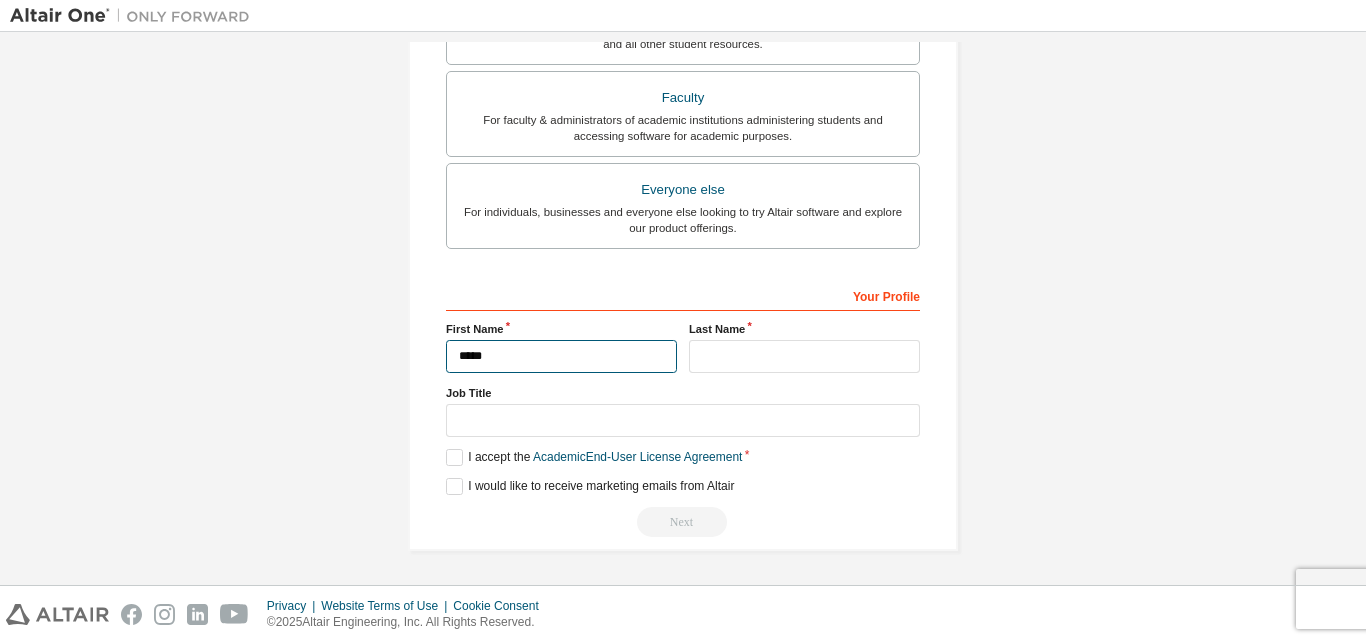 type on "*****" 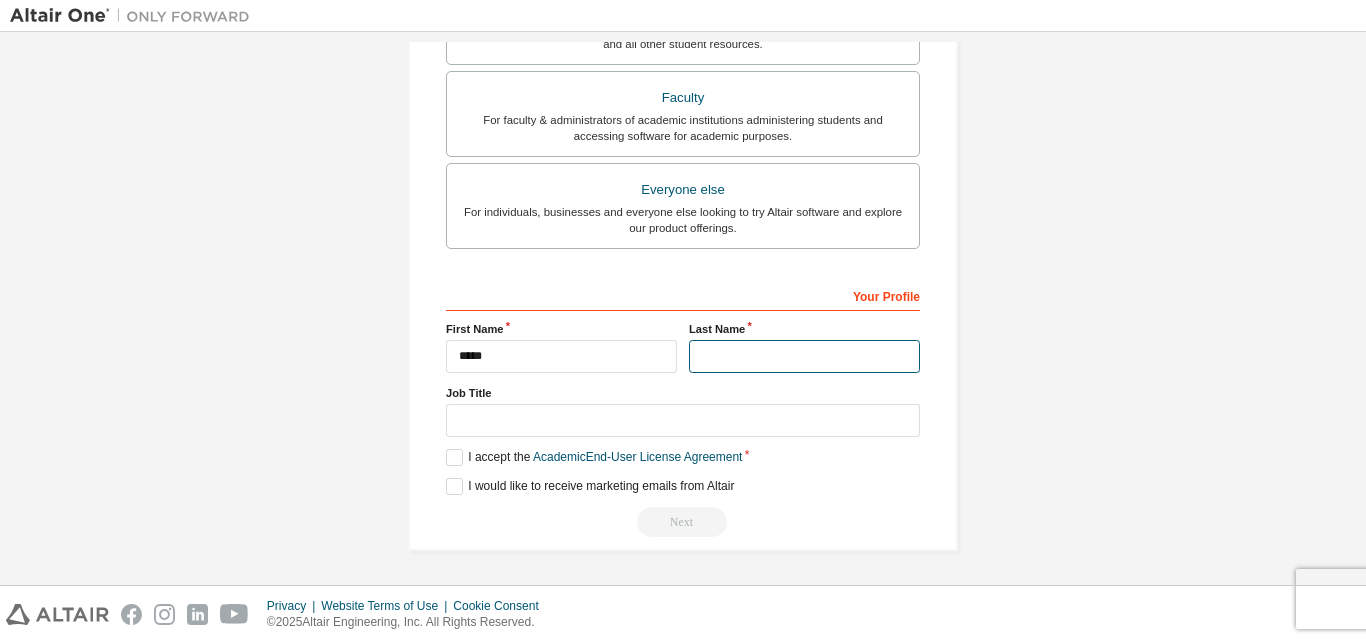 click at bounding box center [804, 356] 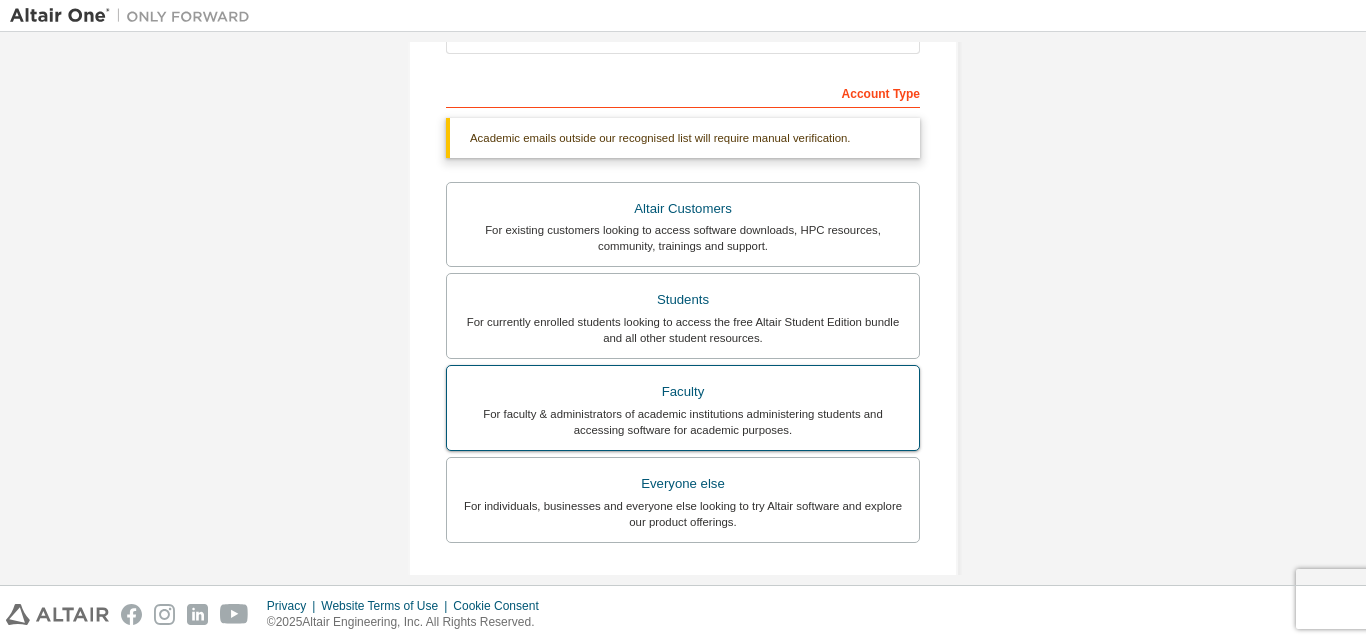 scroll, scrollTop: 195, scrollLeft: 0, axis: vertical 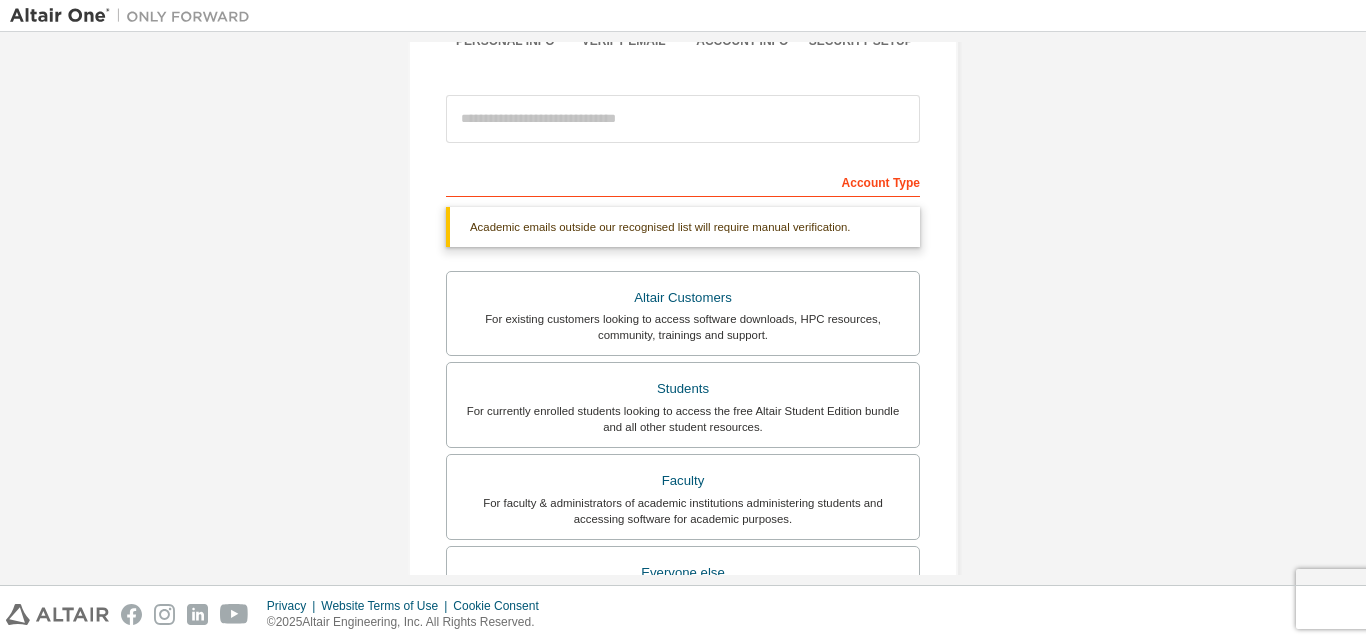 type on "*****" 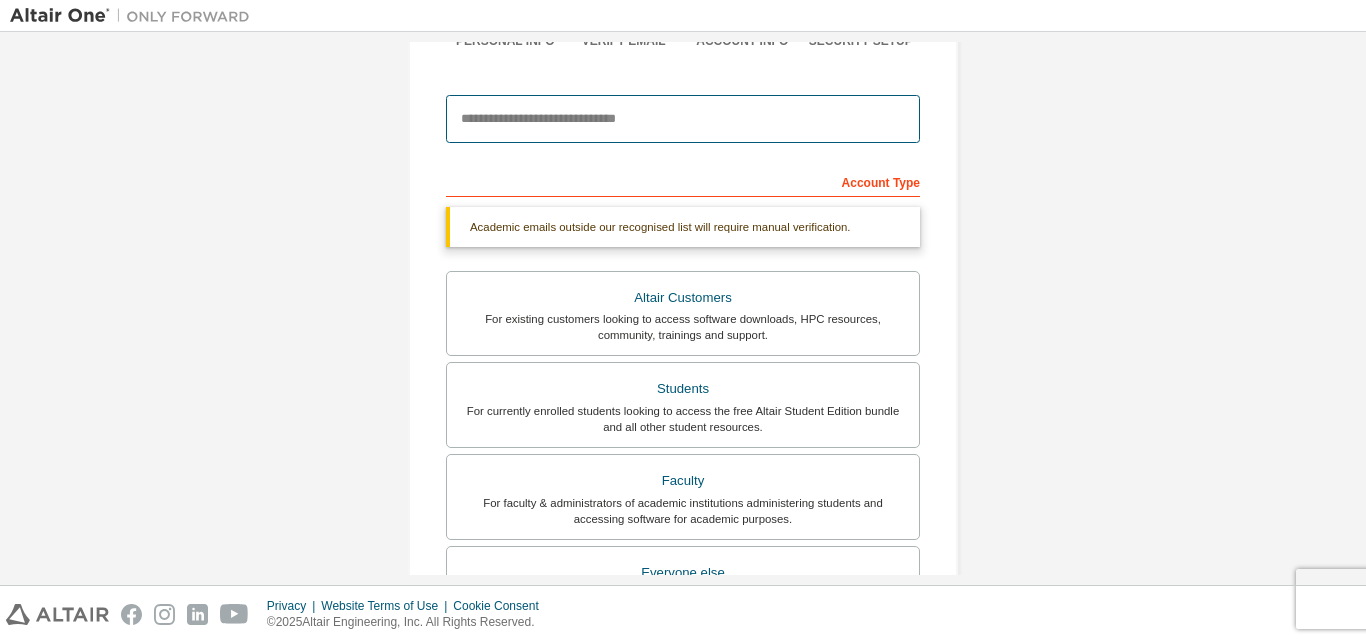 click at bounding box center (683, 119) 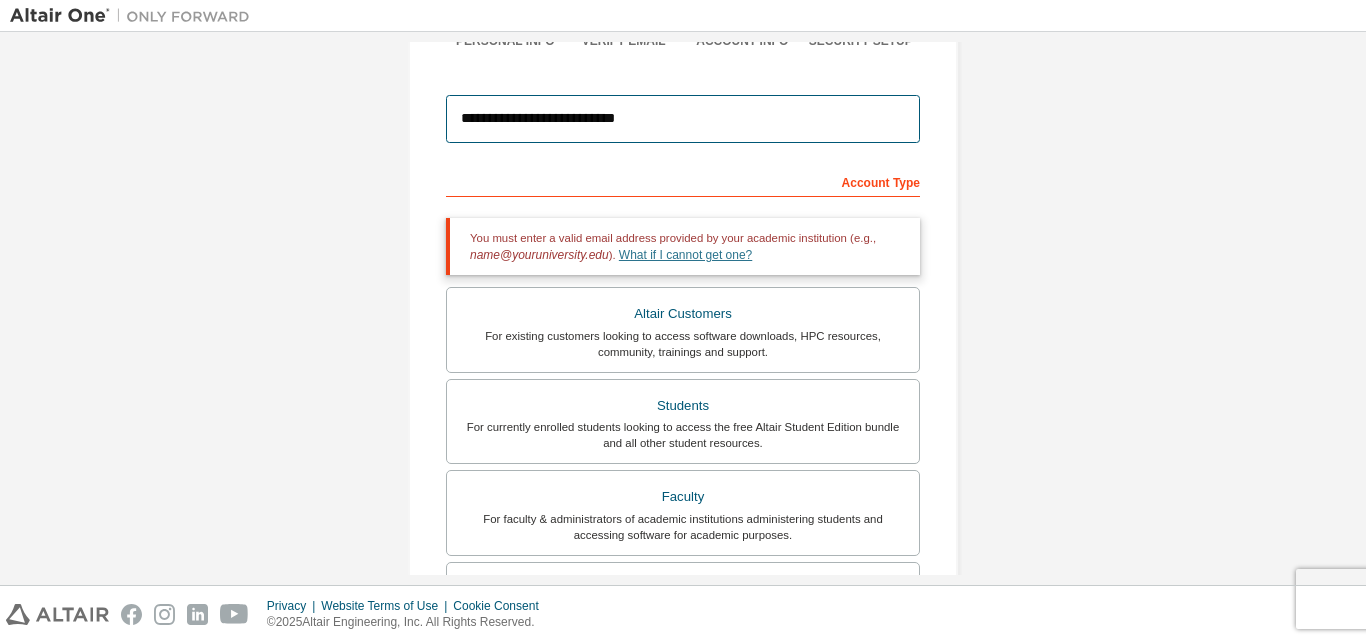 type on "**********" 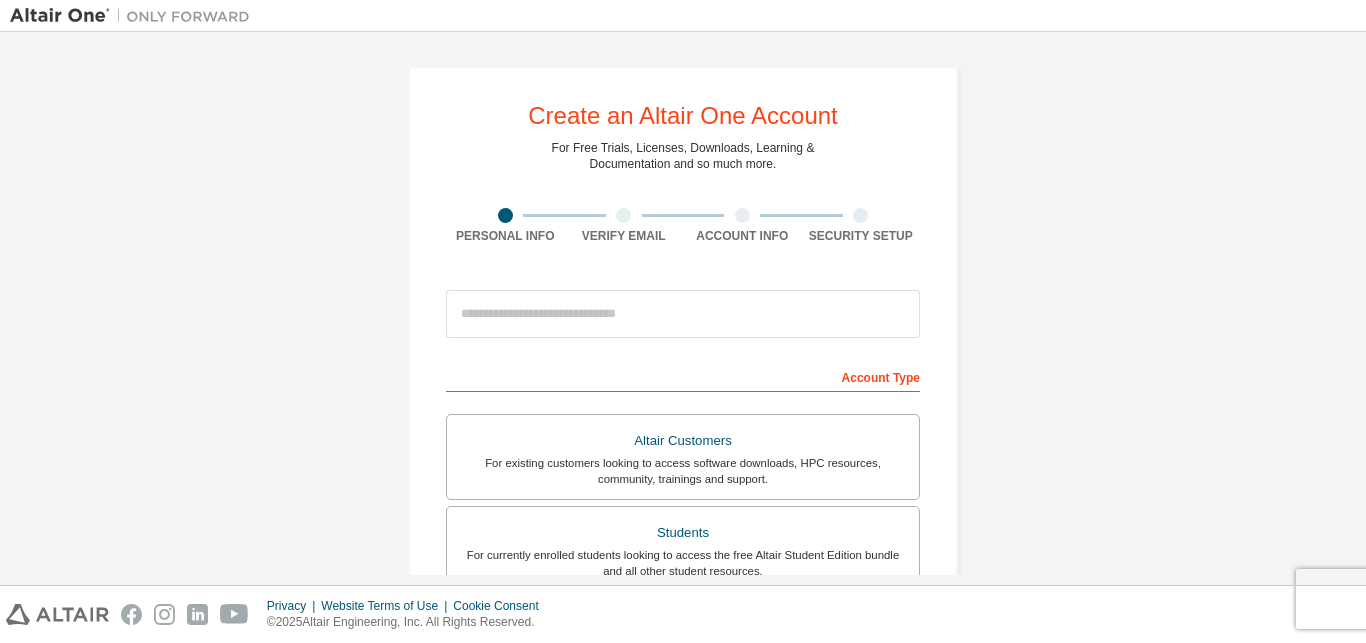 scroll, scrollTop: 0, scrollLeft: 0, axis: both 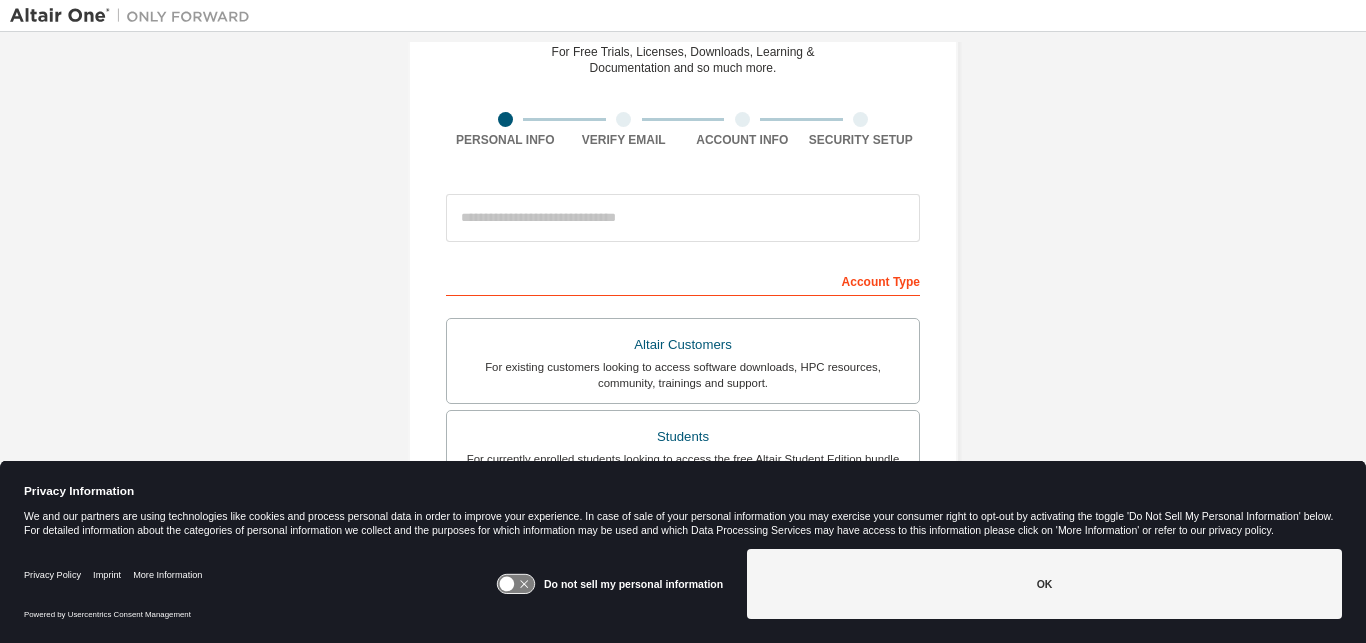click on "OK" at bounding box center [1044, 584] 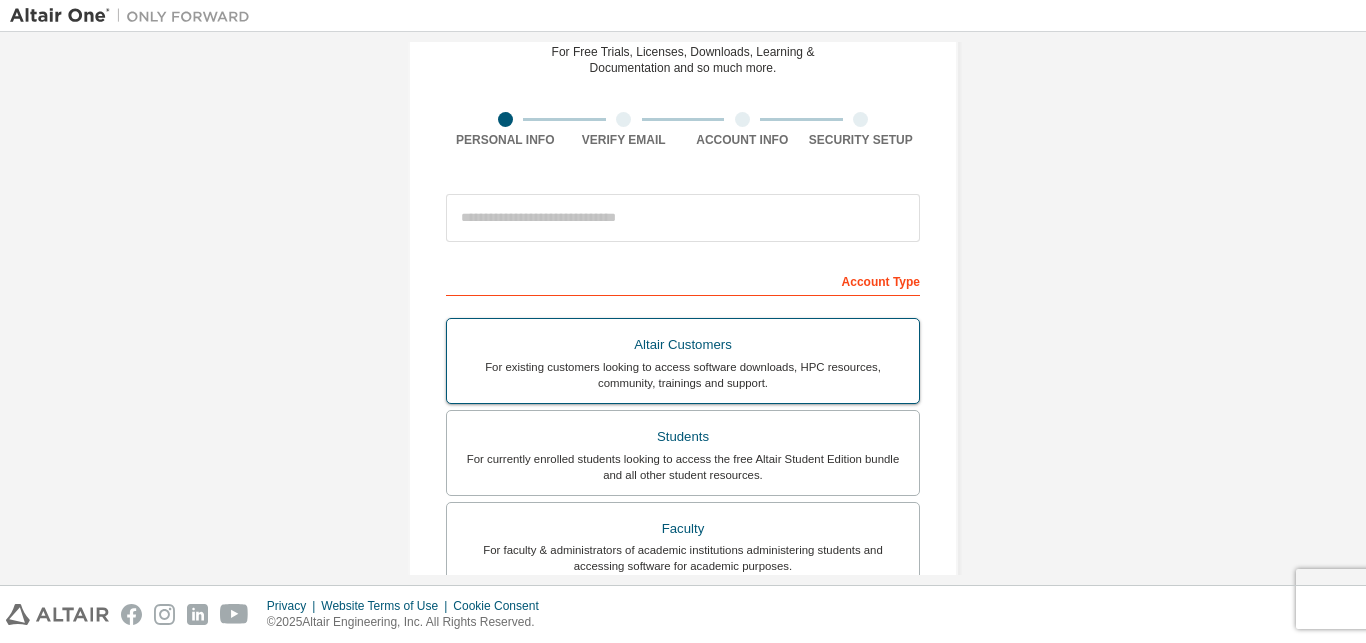 scroll, scrollTop: 192, scrollLeft: 0, axis: vertical 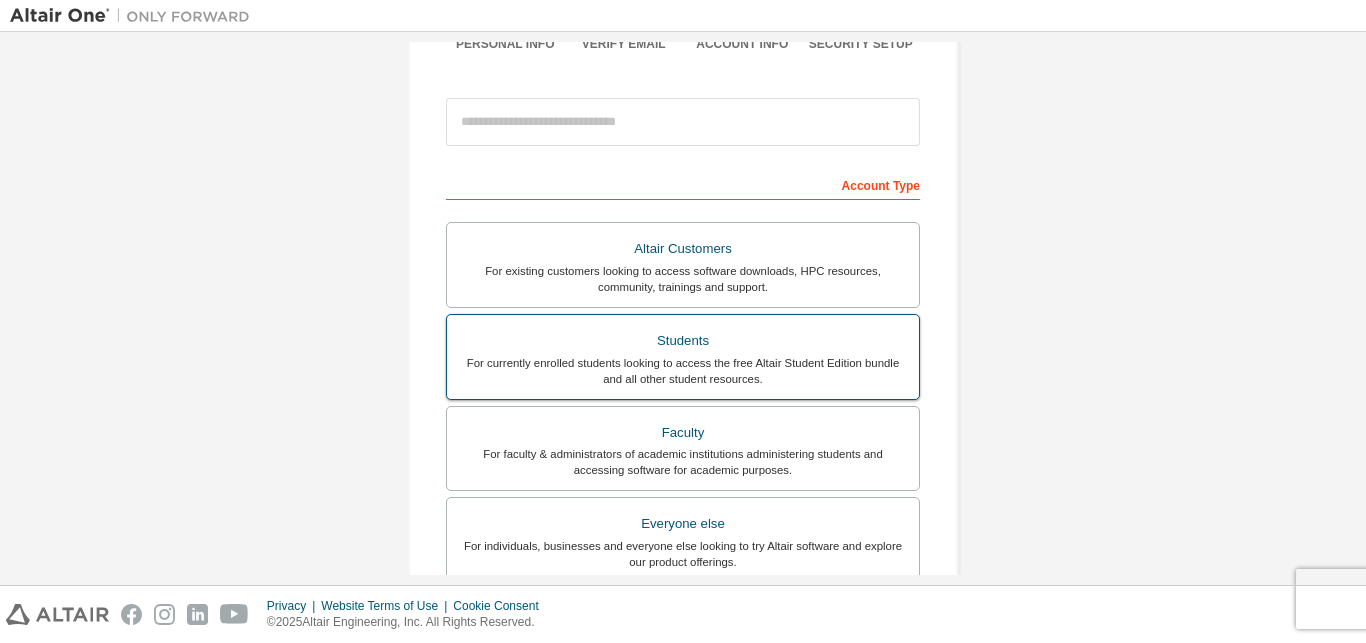 click on "For currently enrolled students looking to access the free Altair Student Edition bundle and all other student resources." at bounding box center (683, 371) 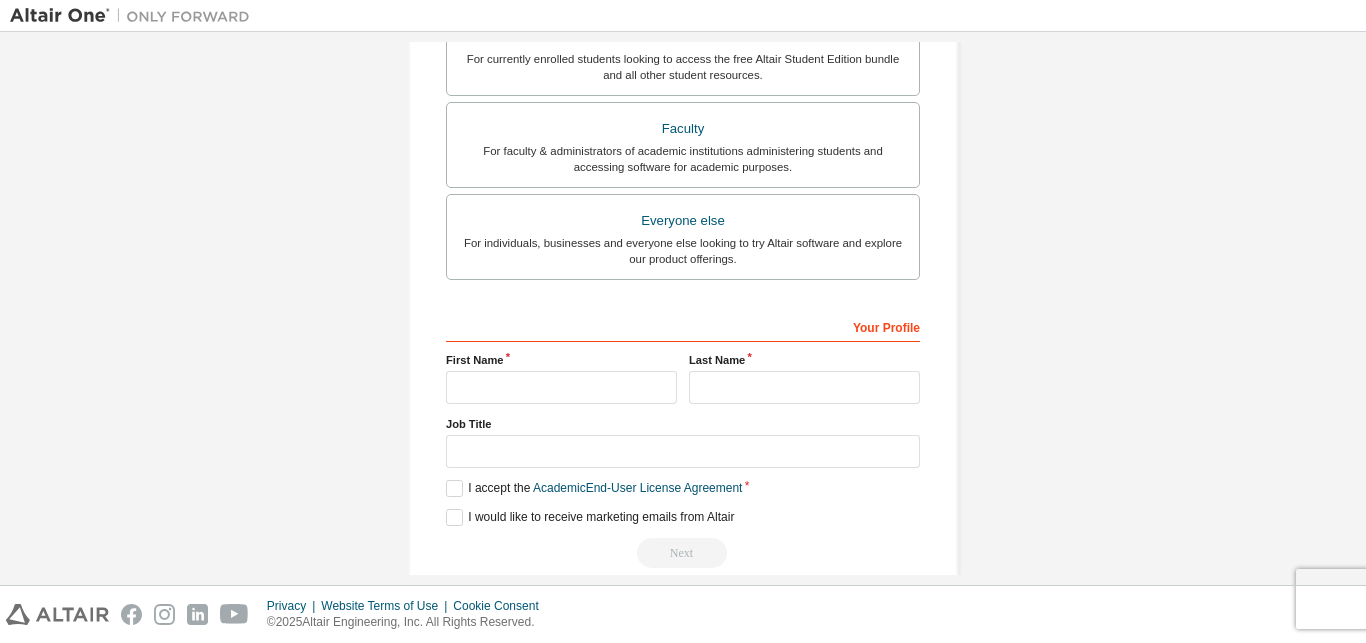 scroll, scrollTop: 576, scrollLeft: 0, axis: vertical 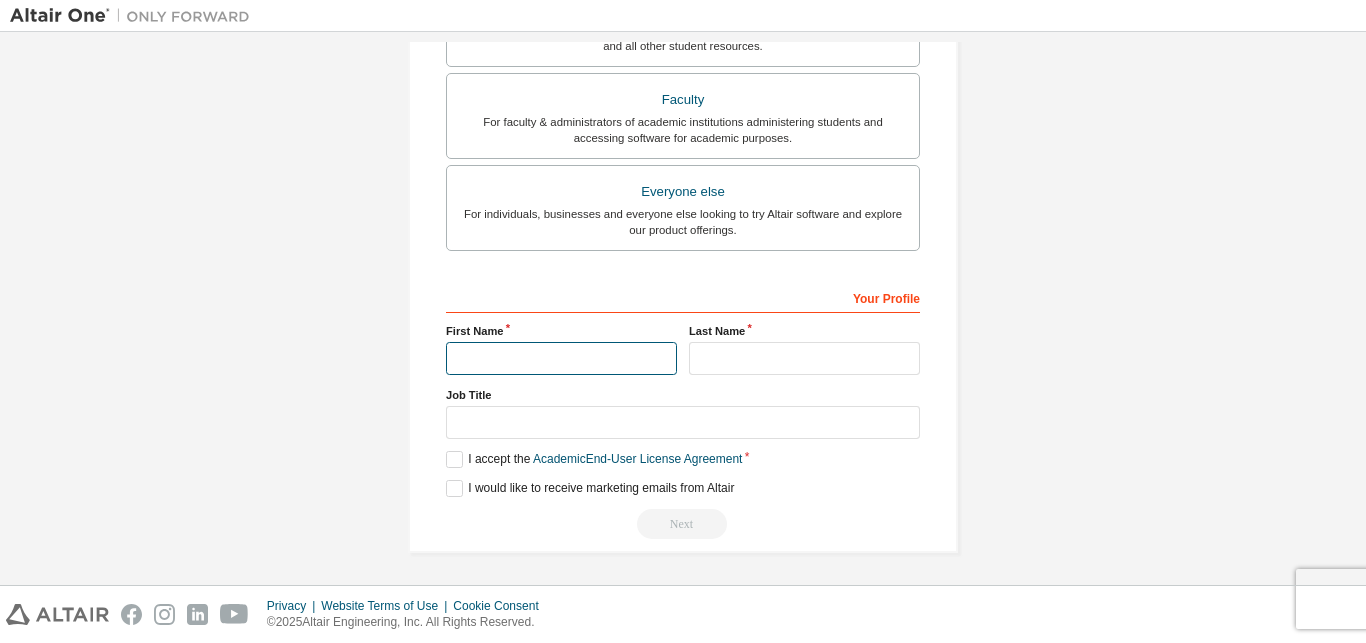 click at bounding box center [561, 358] 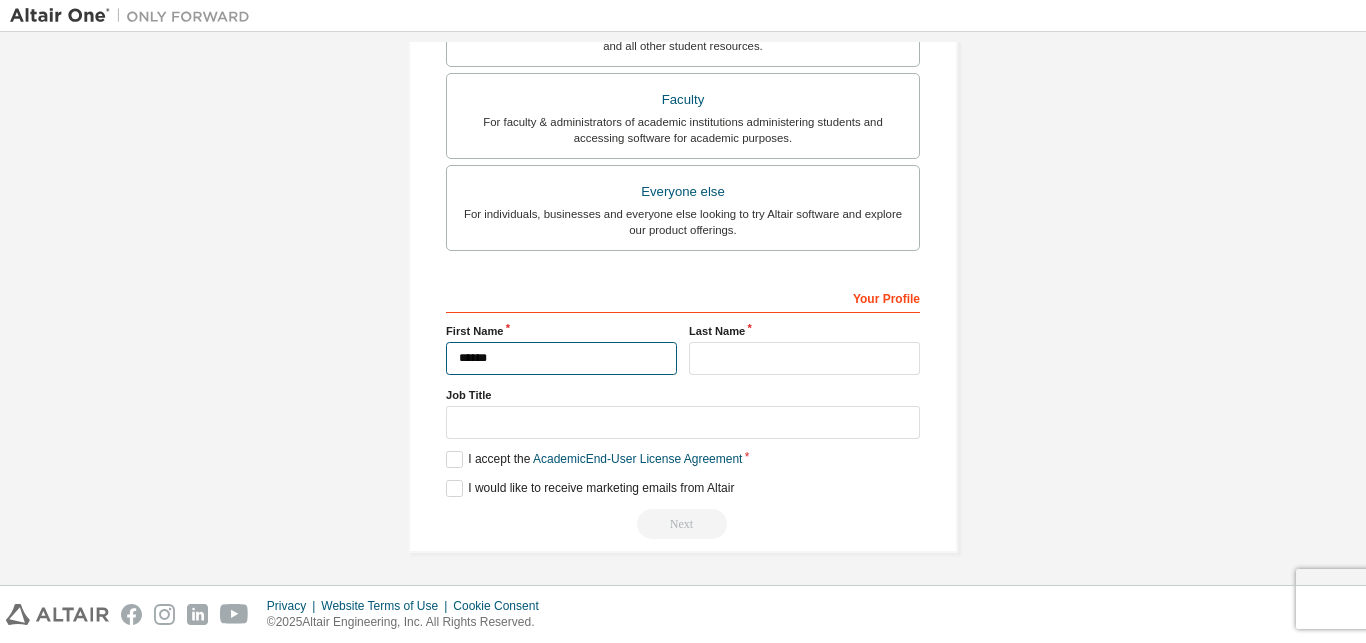 type on "*****" 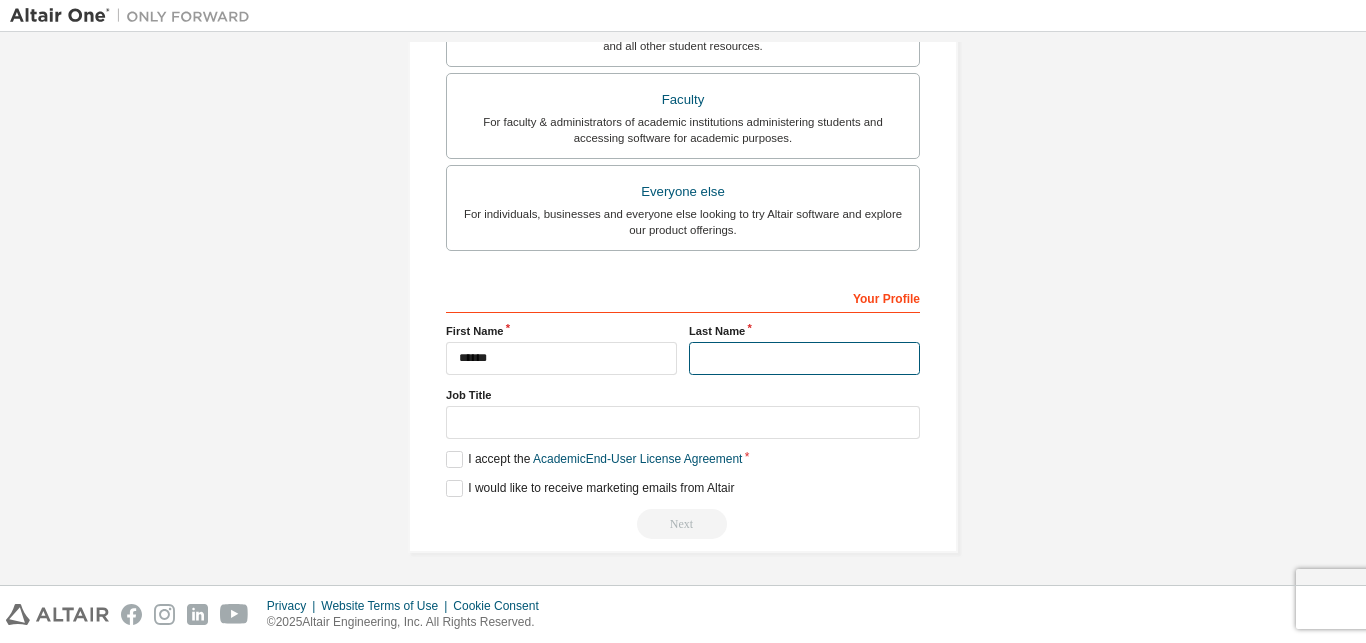click at bounding box center (804, 358) 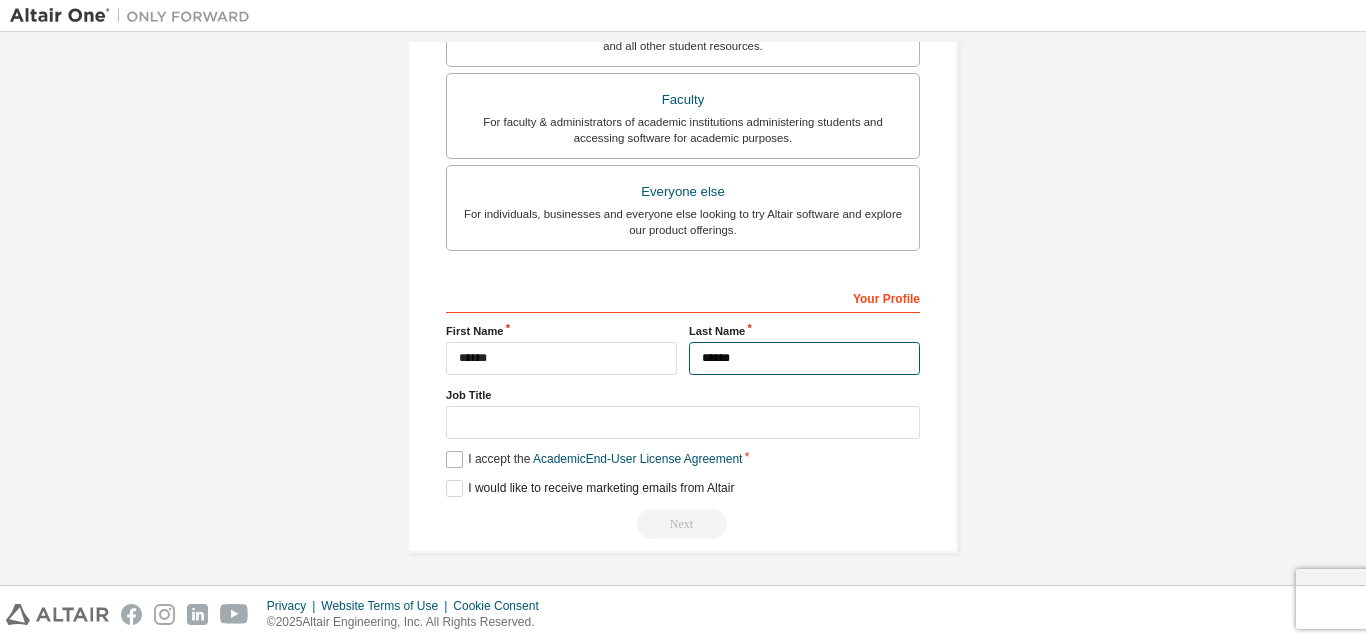 type on "******" 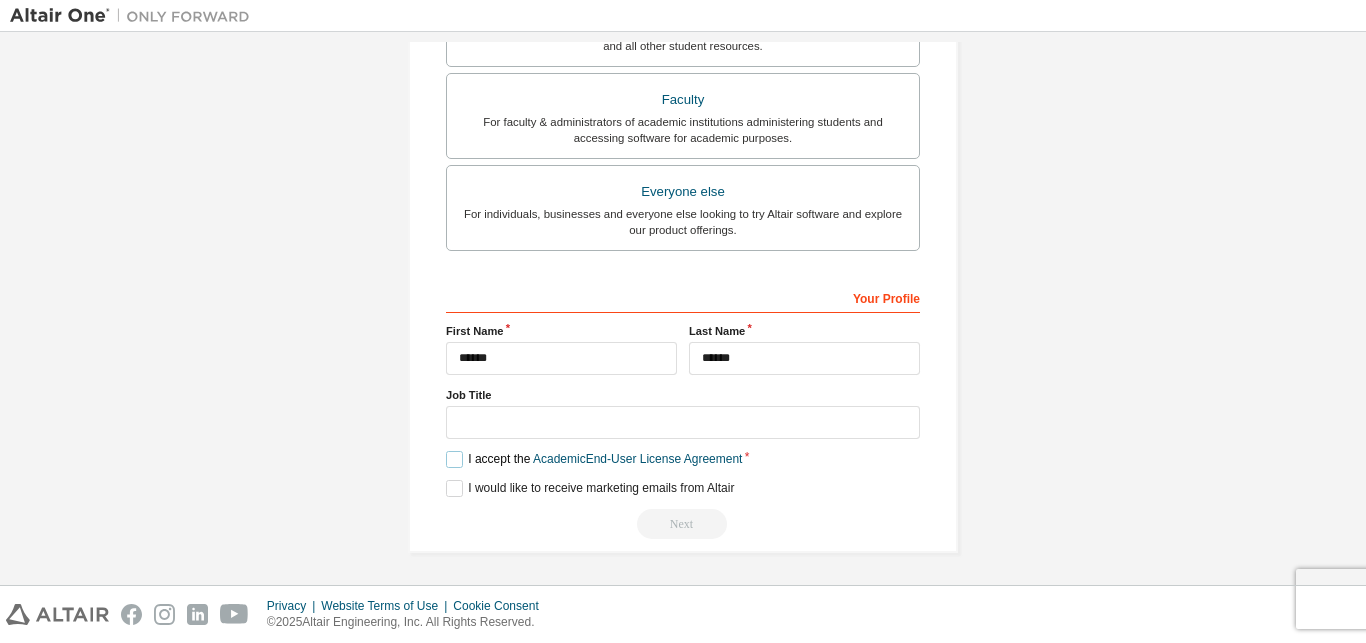 click on "I accept the   Academic   End-User License Agreement" at bounding box center (594, 459) 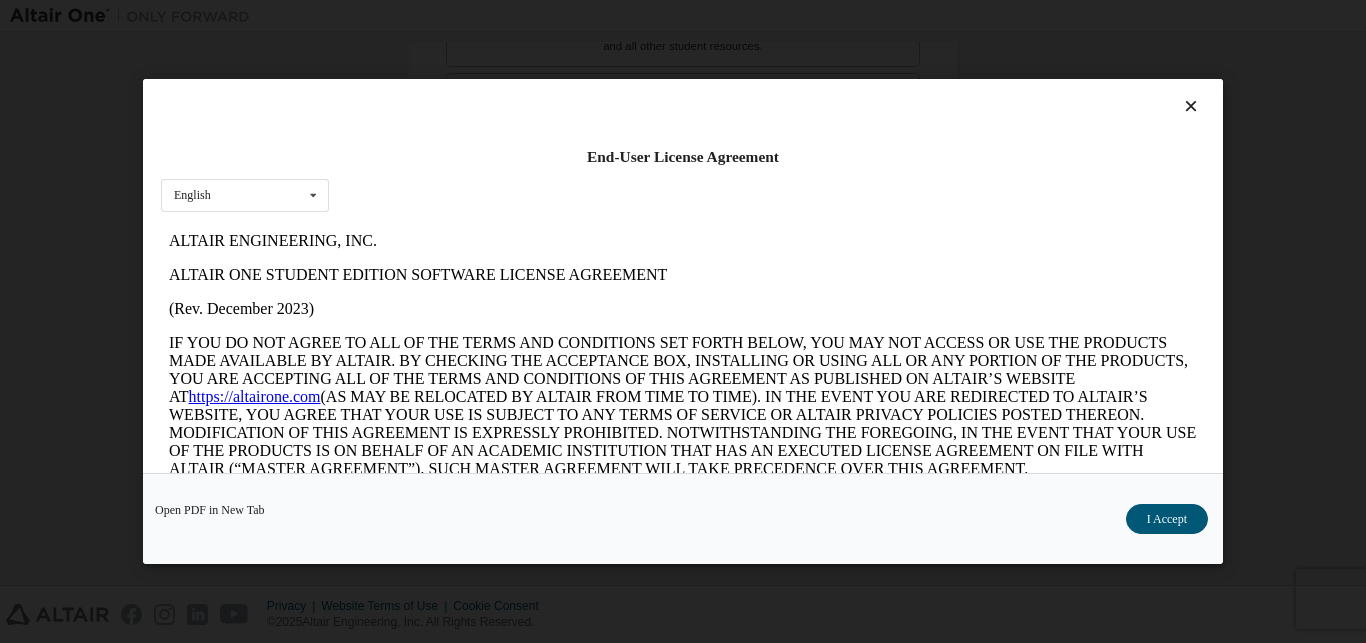 scroll, scrollTop: 0, scrollLeft: 0, axis: both 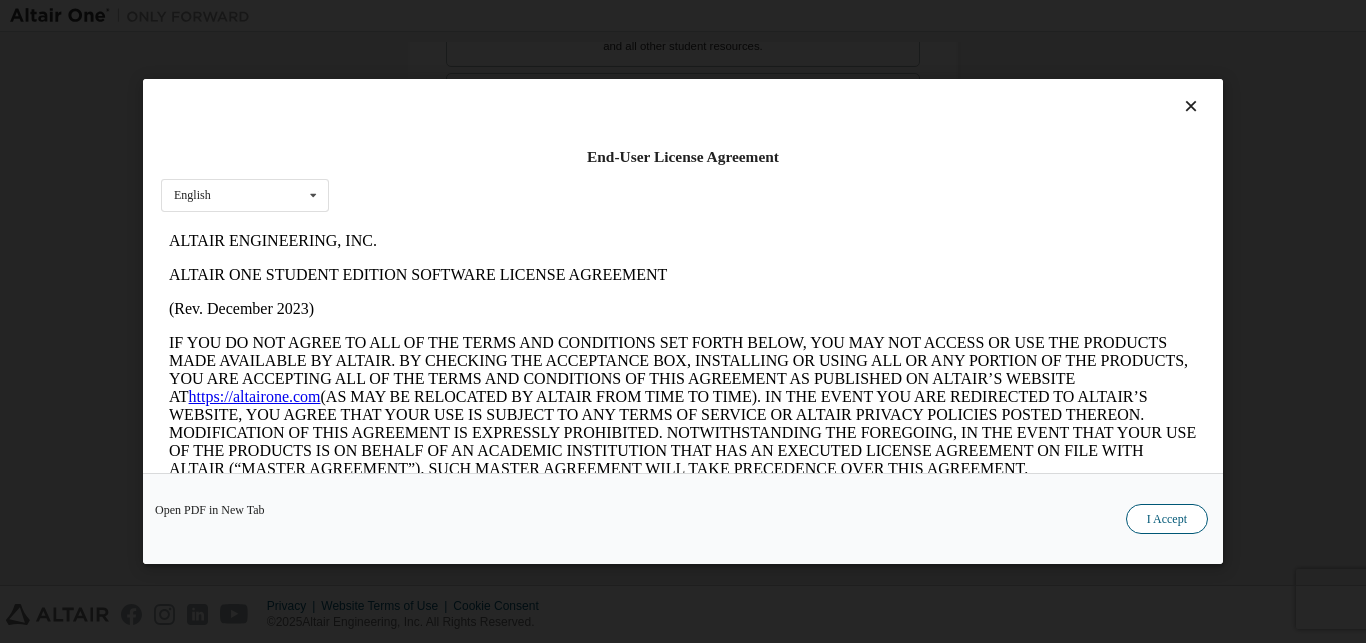 click on "I Accept" at bounding box center [1167, 519] 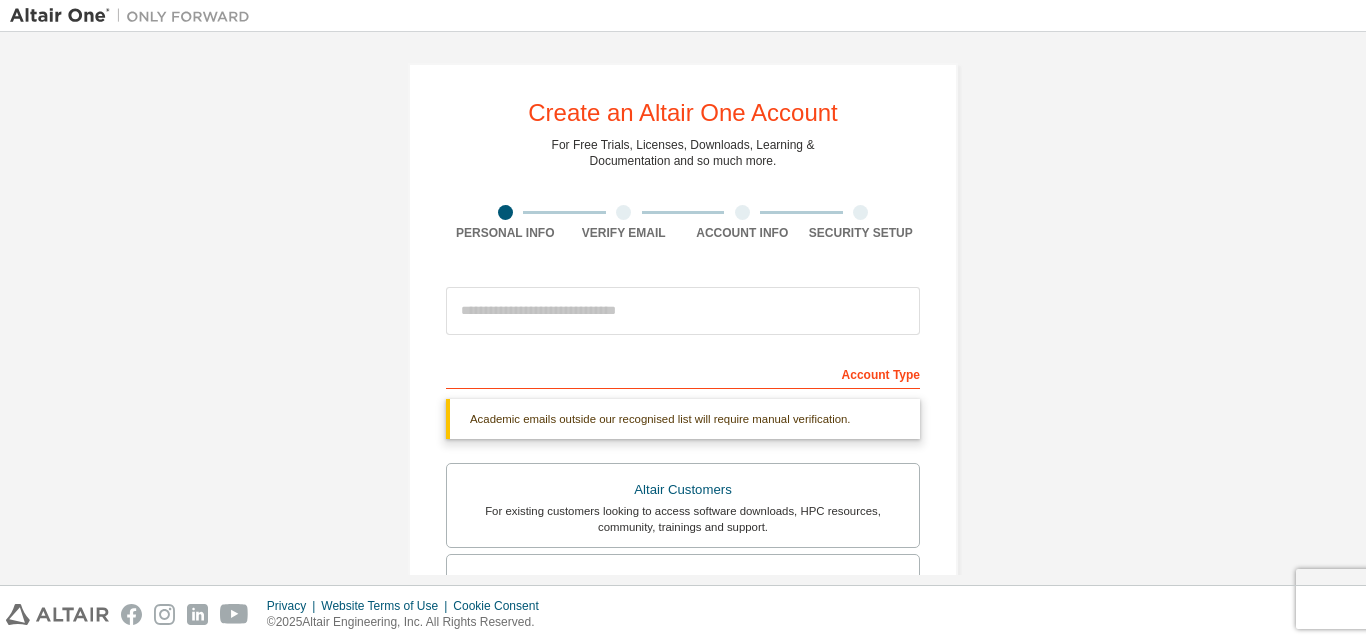 scroll, scrollTop: 0, scrollLeft: 0, axis: both 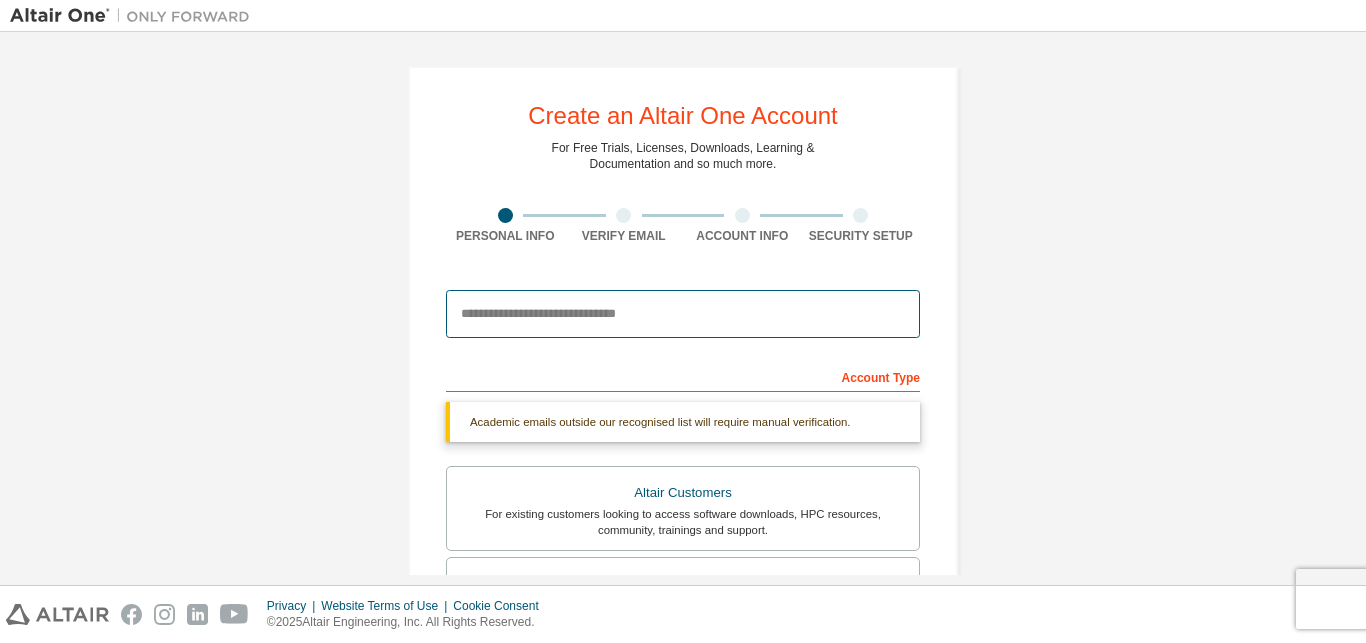 click at bounding box center (683, 314) 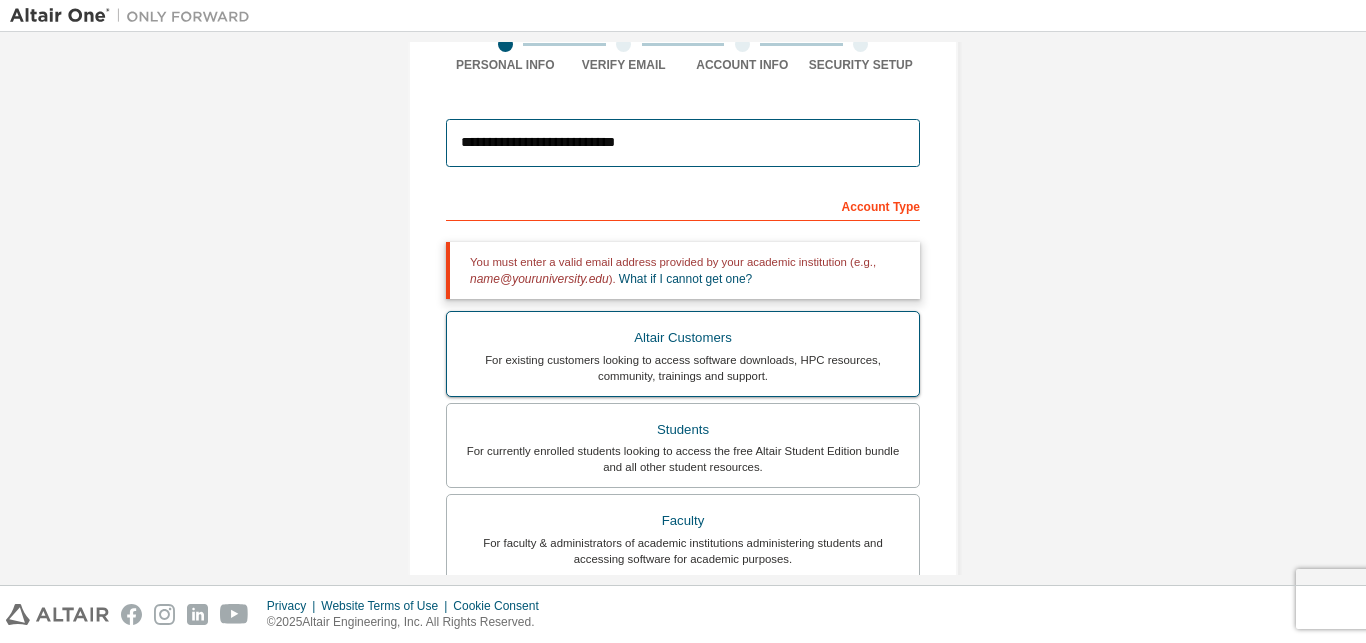 scroll, scrollTop: 192, scrollLeft: 0, axis: vertical 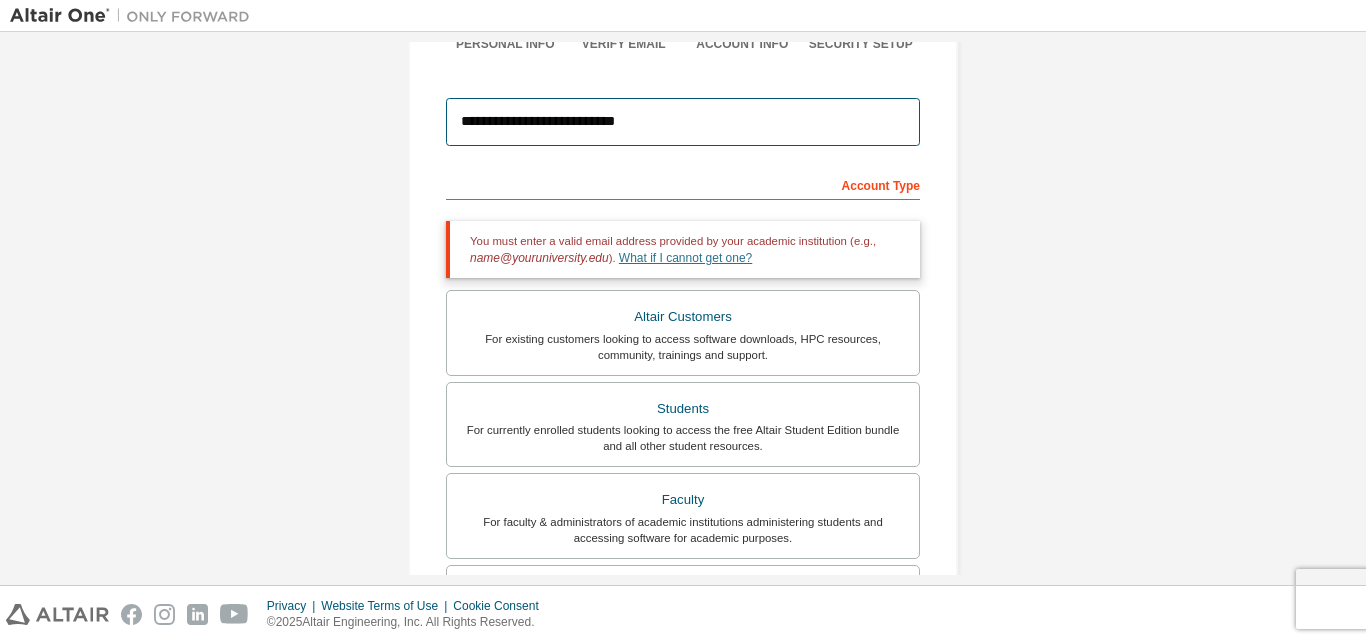 type on "**********" 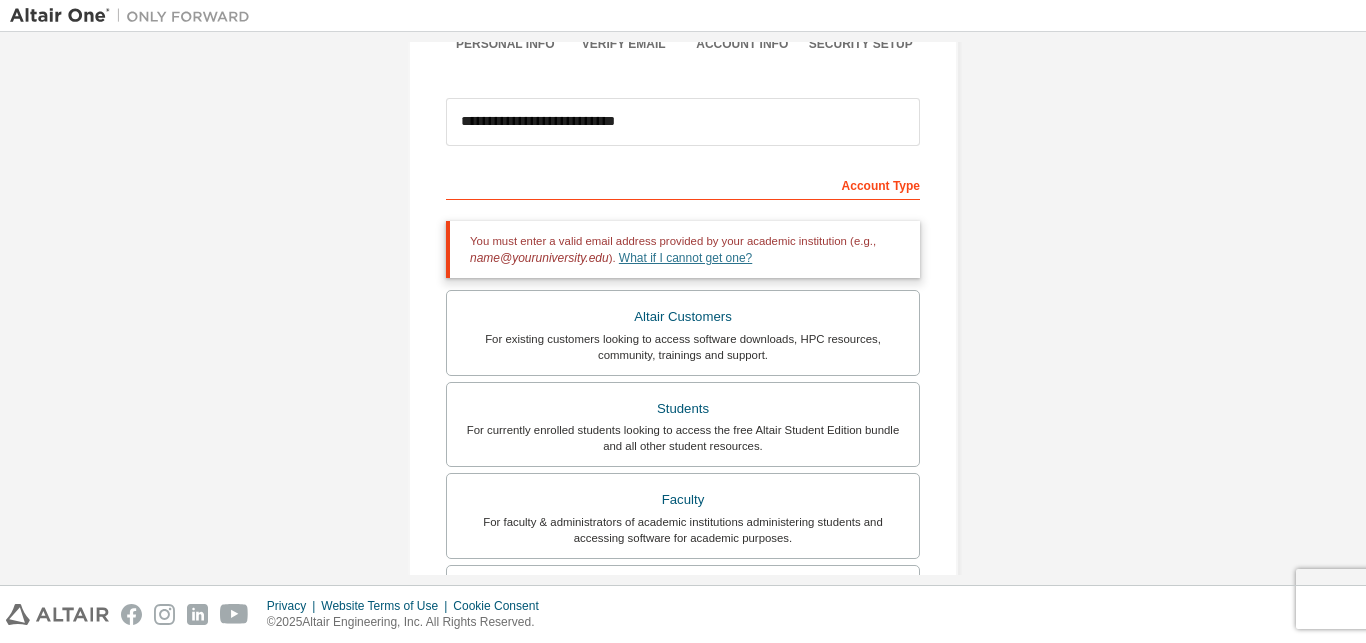 click on "What if I cannot get one?" at bounding box center (685, 258) 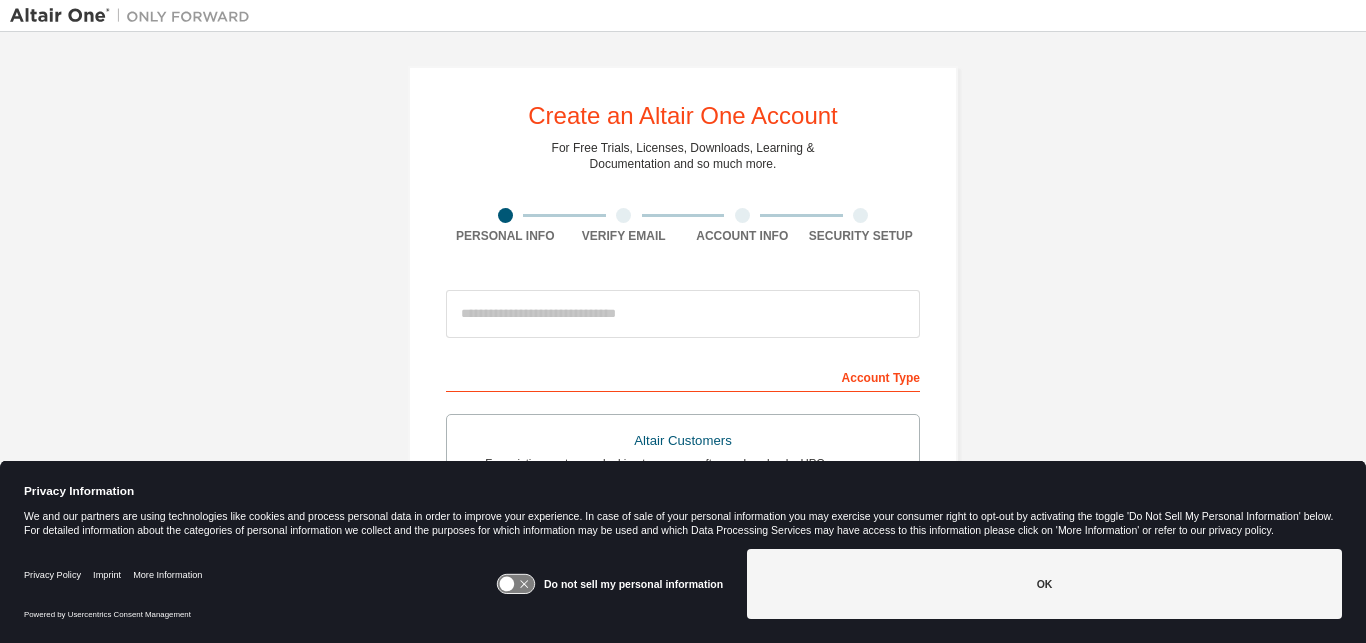 scroll, scrollTop: 0, scrollLeft: 0, axis: both 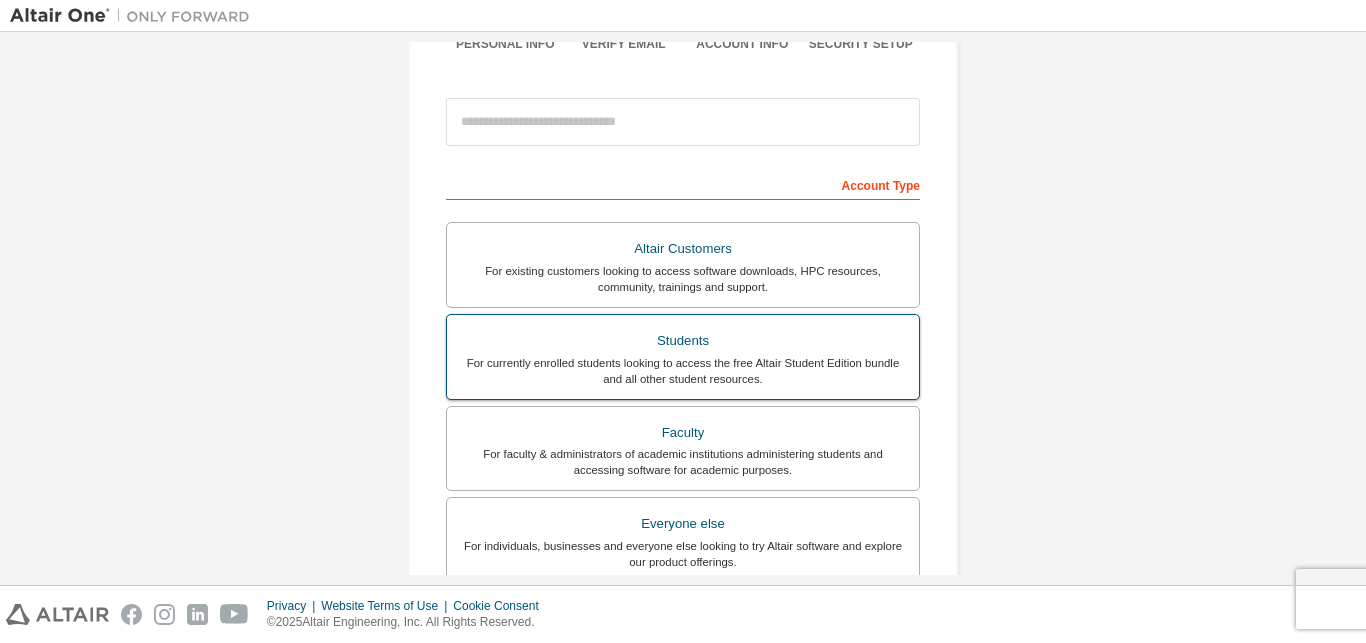 click on "For currently enrolled students looking to access the free Altair Student Edition bundle and all other student resources." at bounding box center (683, 371) 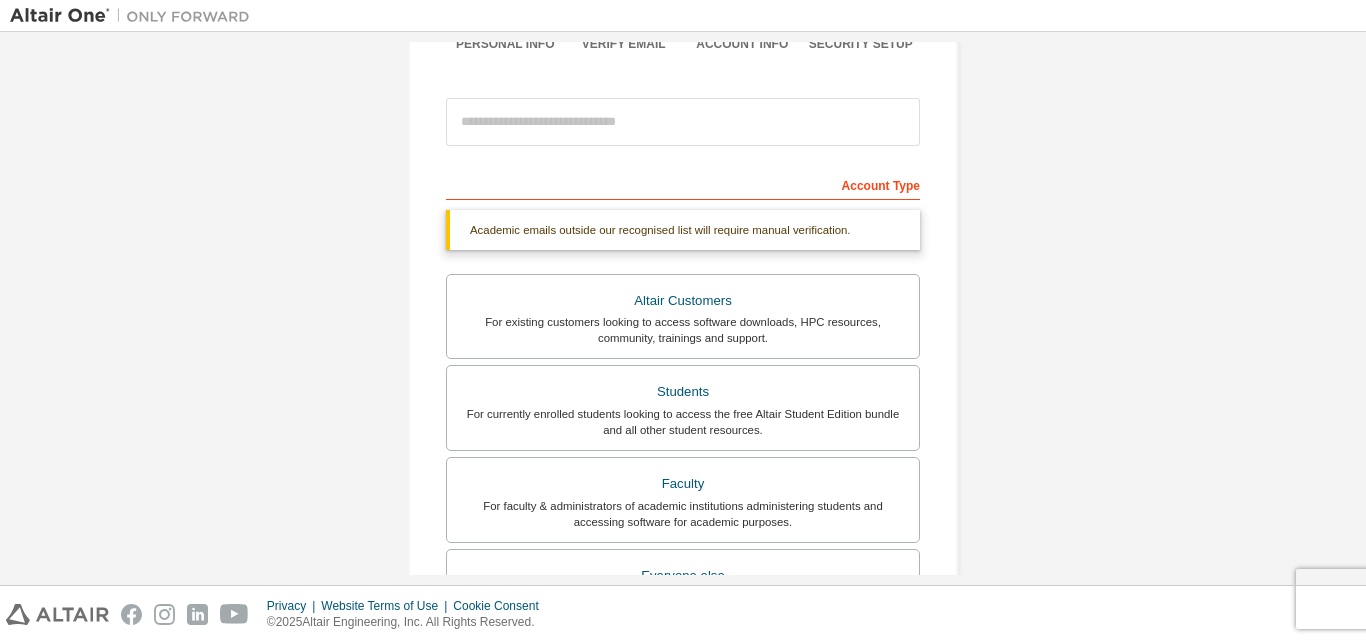 scroll, scrollTop: 96, scrollLeft: 0, axis: vertical 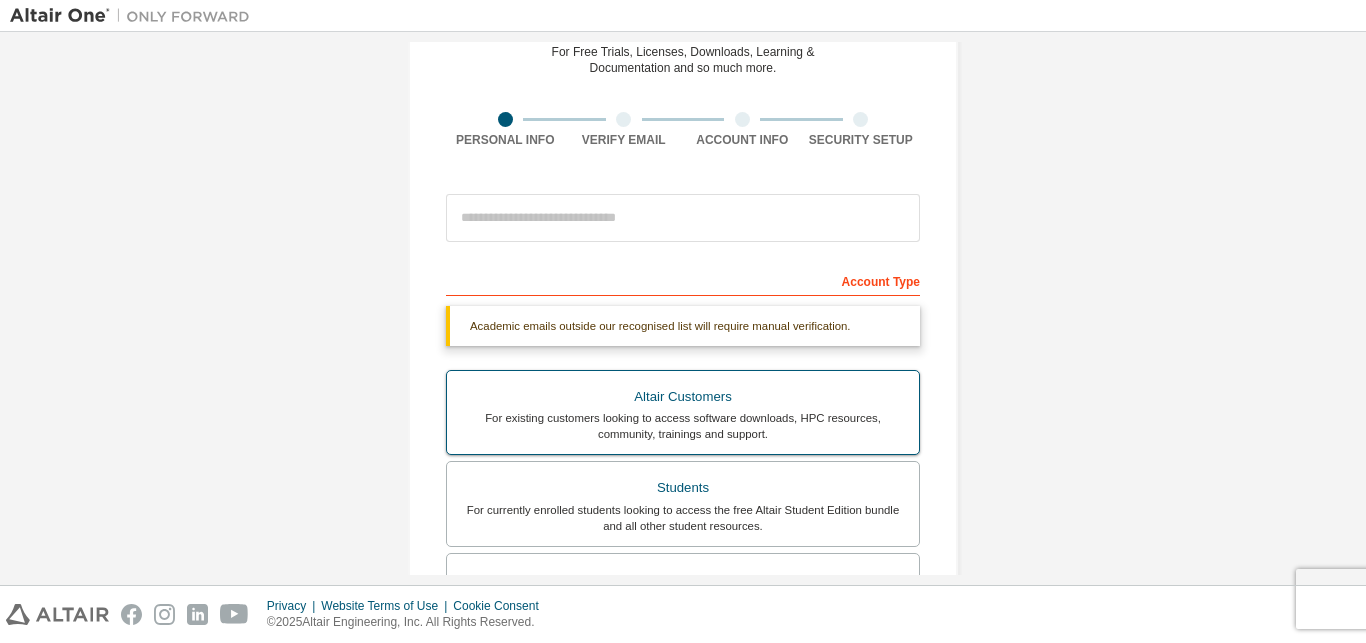 click on "For existing customers looking to access software downloads, HPC resources, community, trainings and support." at bounding box center [683, 426] 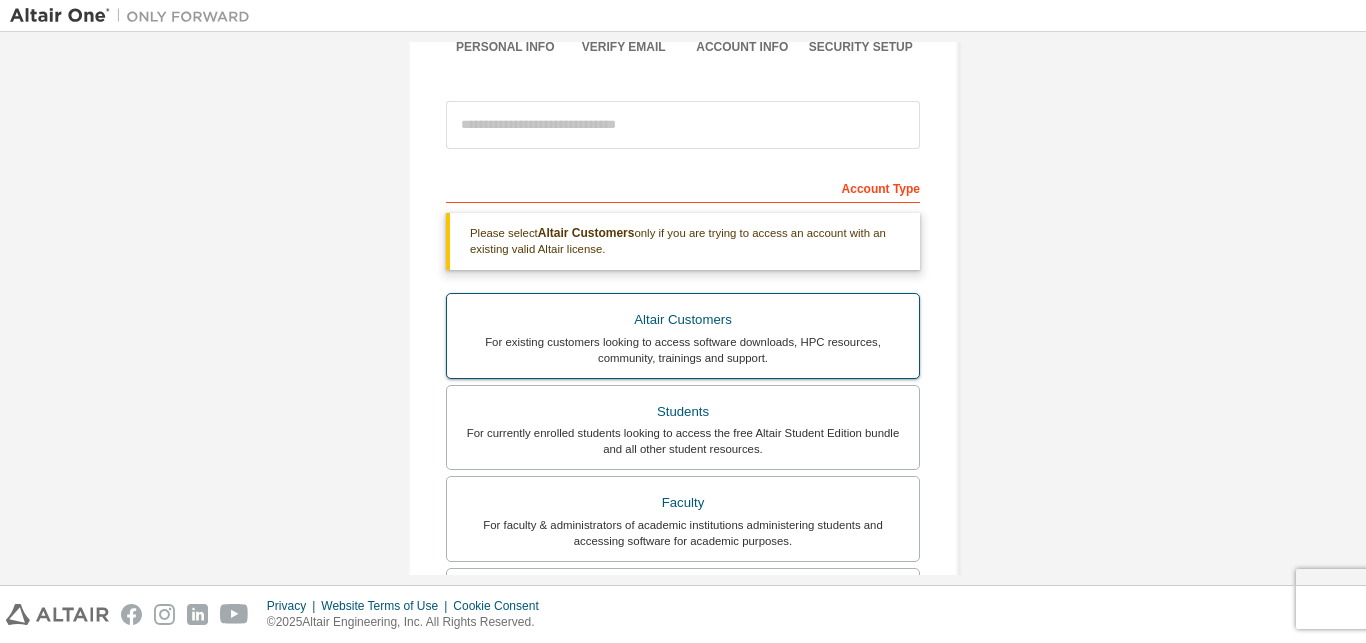 scroll, scrollTop: 192, scrollLeft: 0, axis: vertical 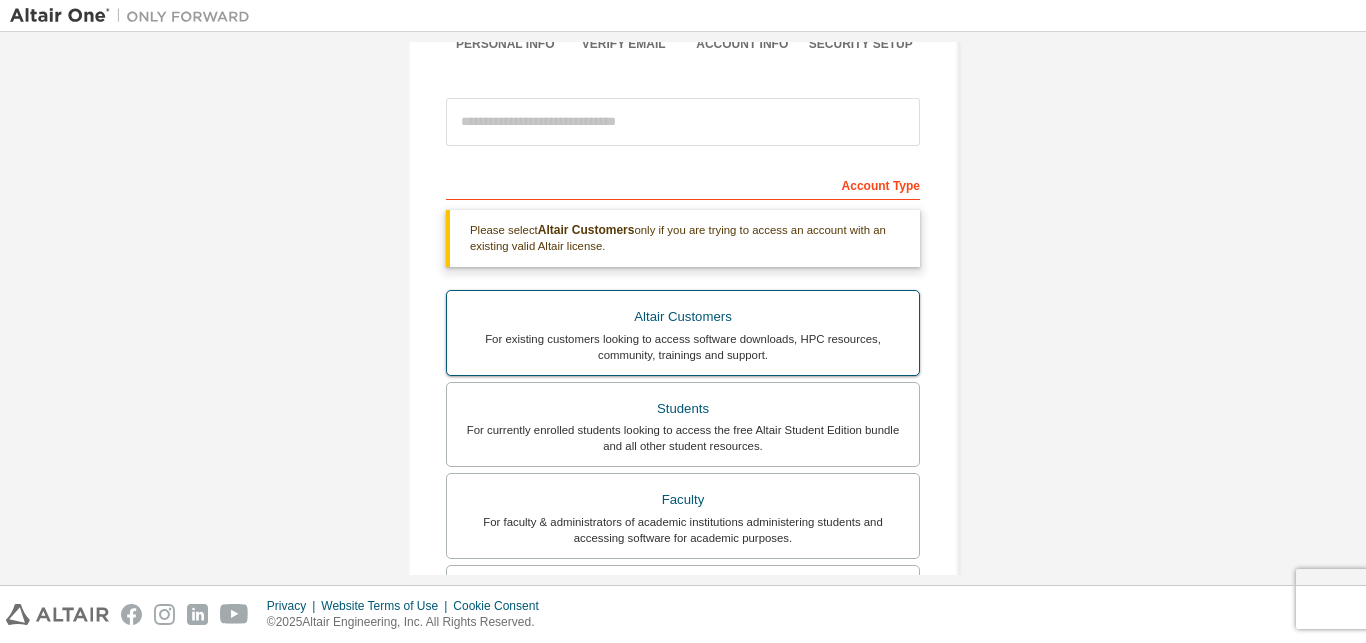 click on "Students" at bounding box center (683, 409) 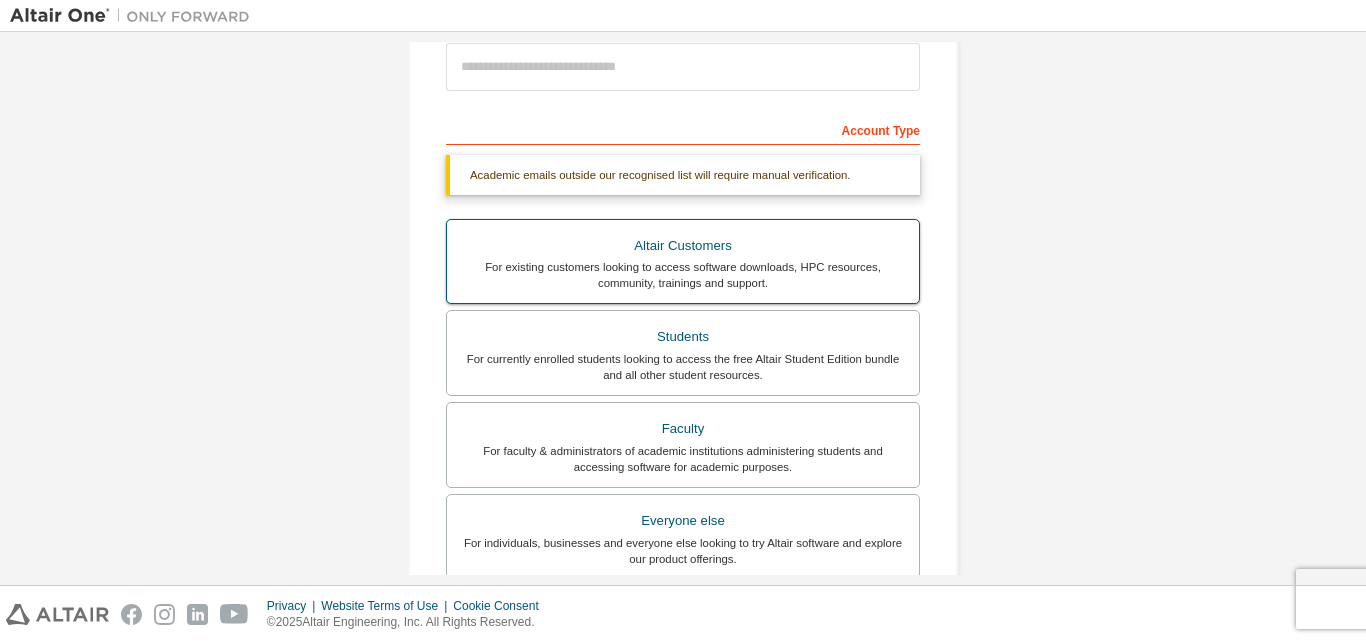 scroll, scrollTop: 288, scrollLeft: 0, axis: vertical 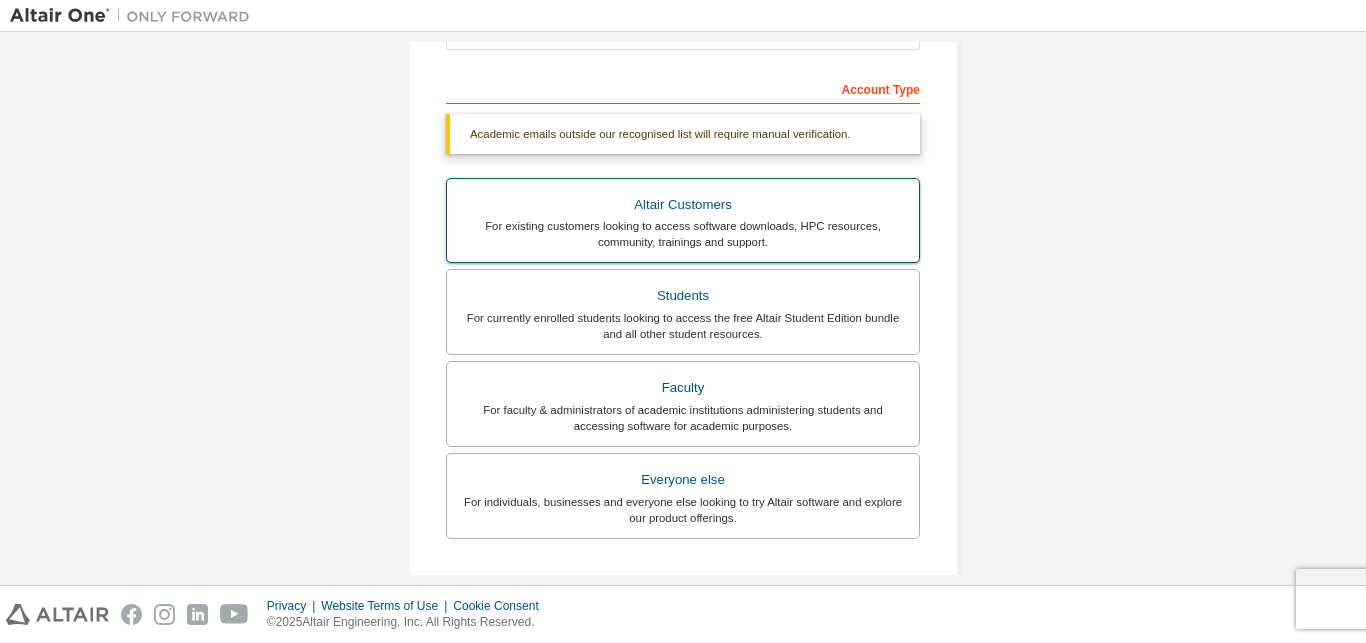 click on "For faculty & administrators of academic institutions administering students and accessing software for academic purposes." at bounding box center (683, 418) 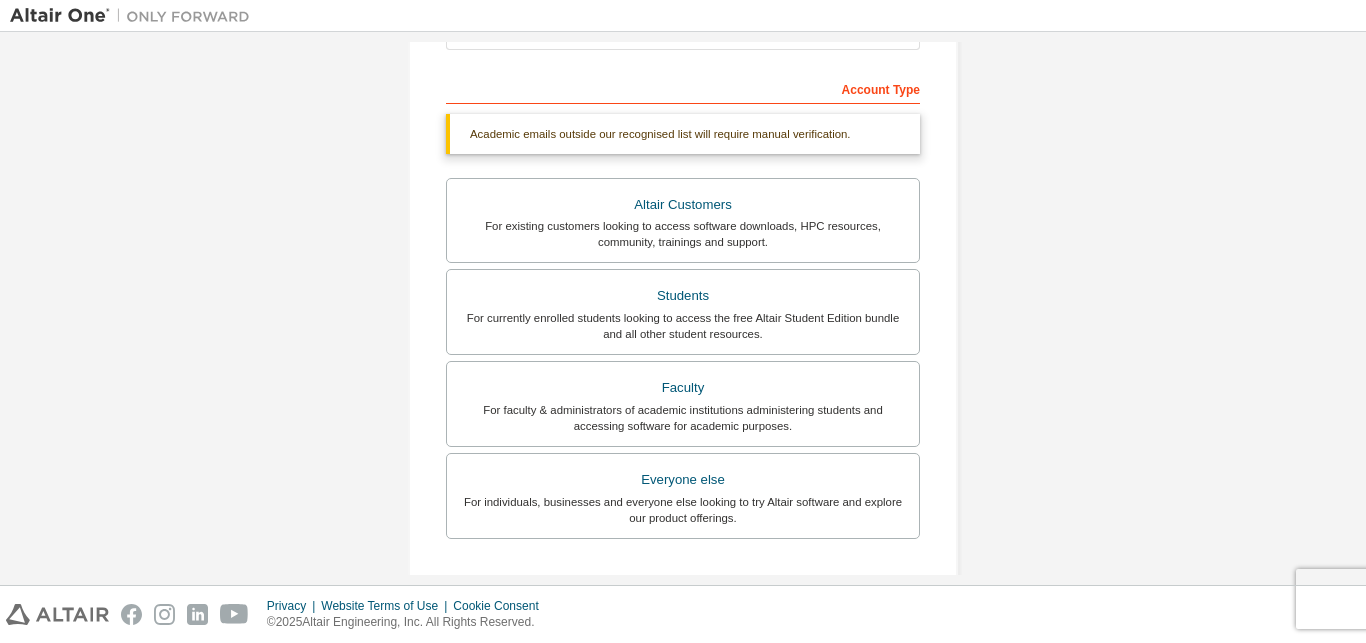 click on "Privacy Website Terms of Use Cookie Consent ©  2025  Altair Engineering, Inc. All Rights Reserved." at bounding box center [683, 614] 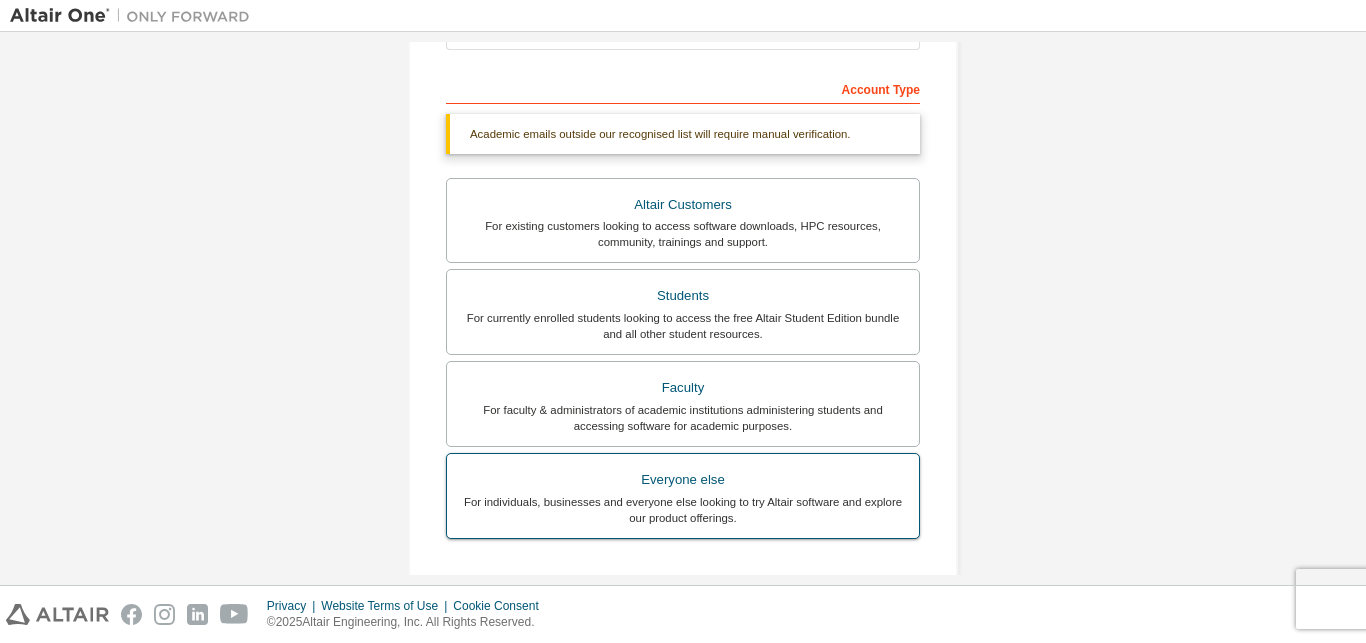 click on "For individuals, businesses and everyone else looking to try Altair software and explore our product offerings." at bounding box center (683, 510) 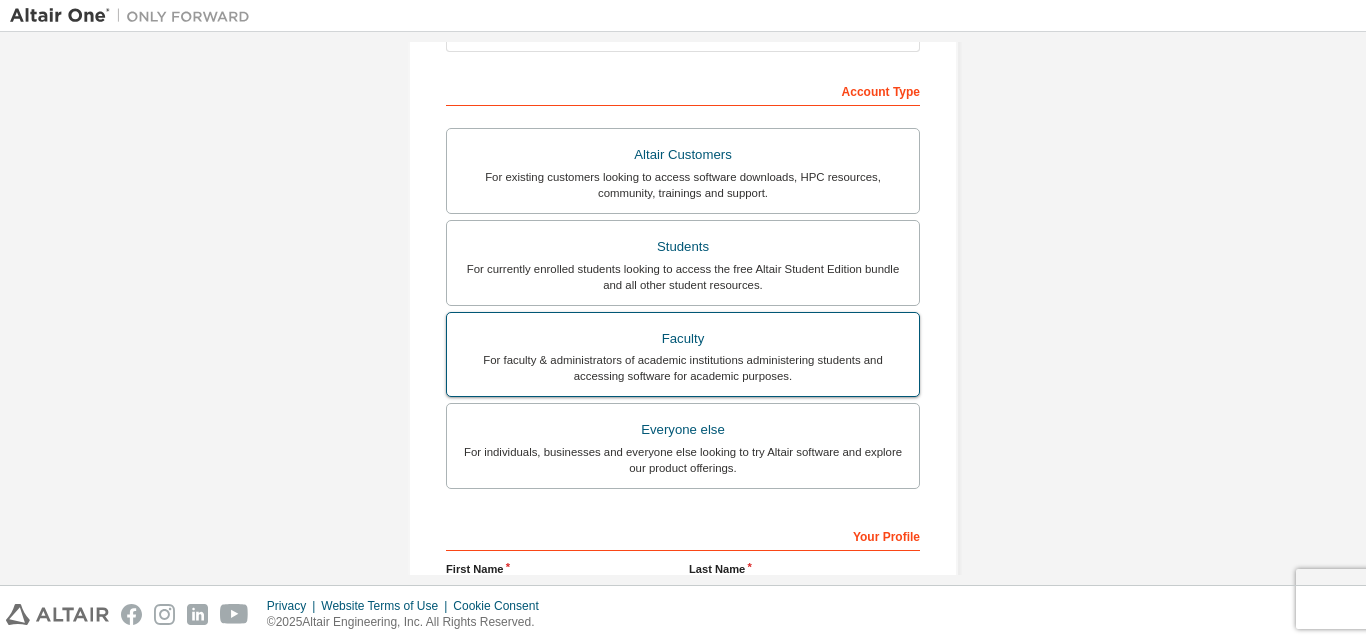 scroll, scrollTop: 239, scrollLeft: 0, axis: vertical 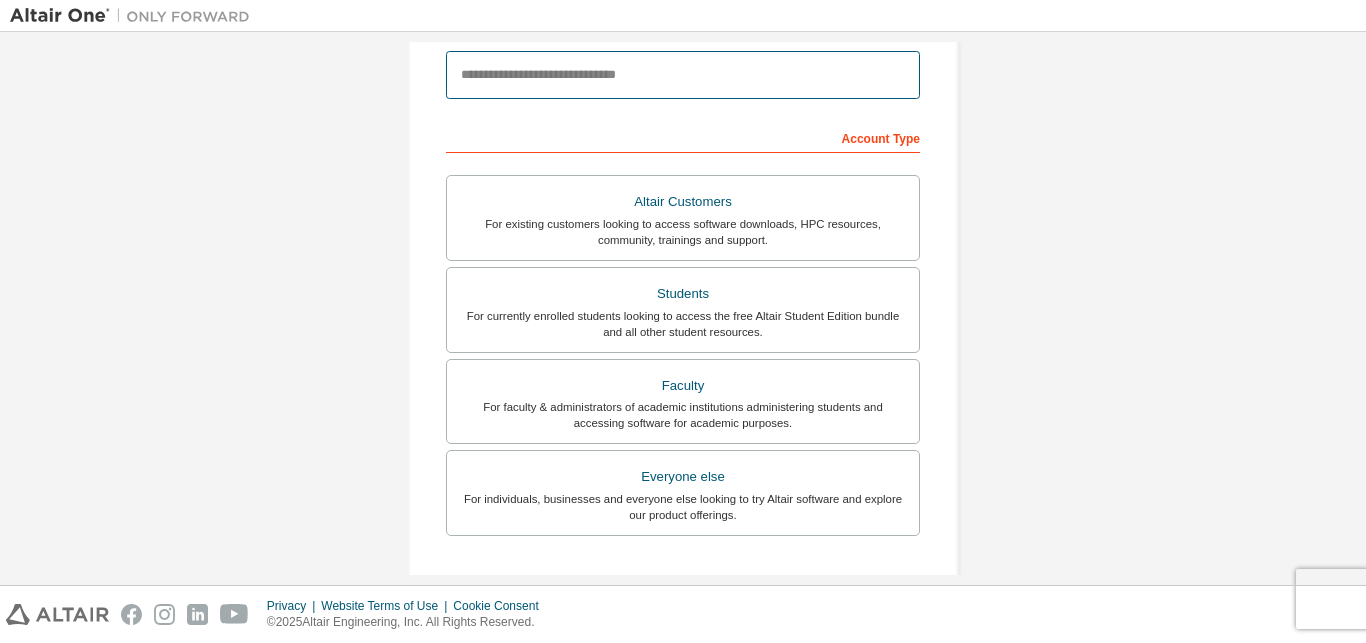 click at bounding box center [683, 75] 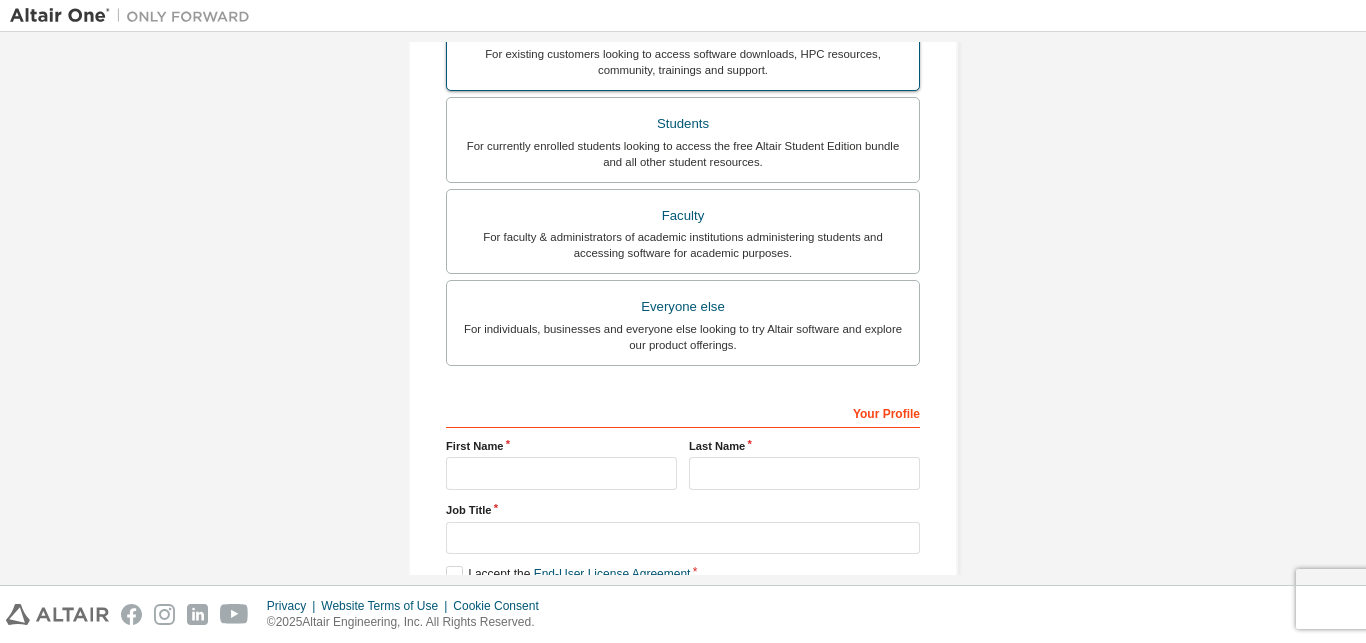 scroll, scrollTop: 431, scrollLeft: 0, axis: vertical 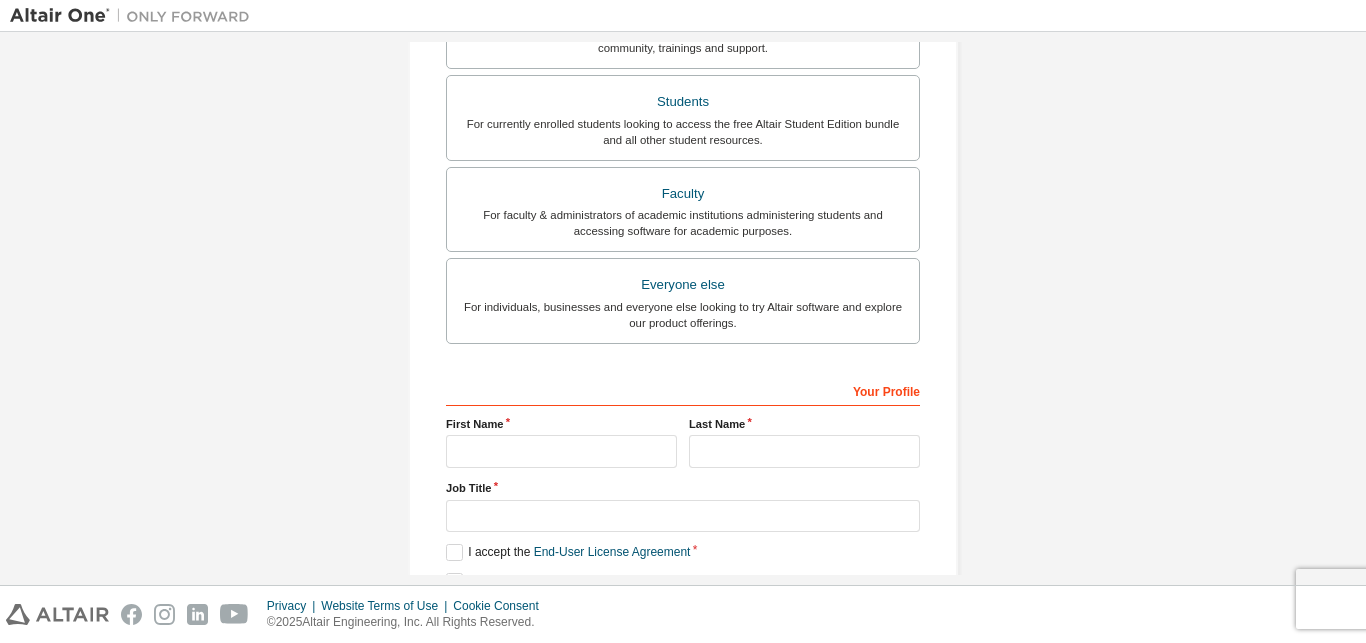 type on "**********" 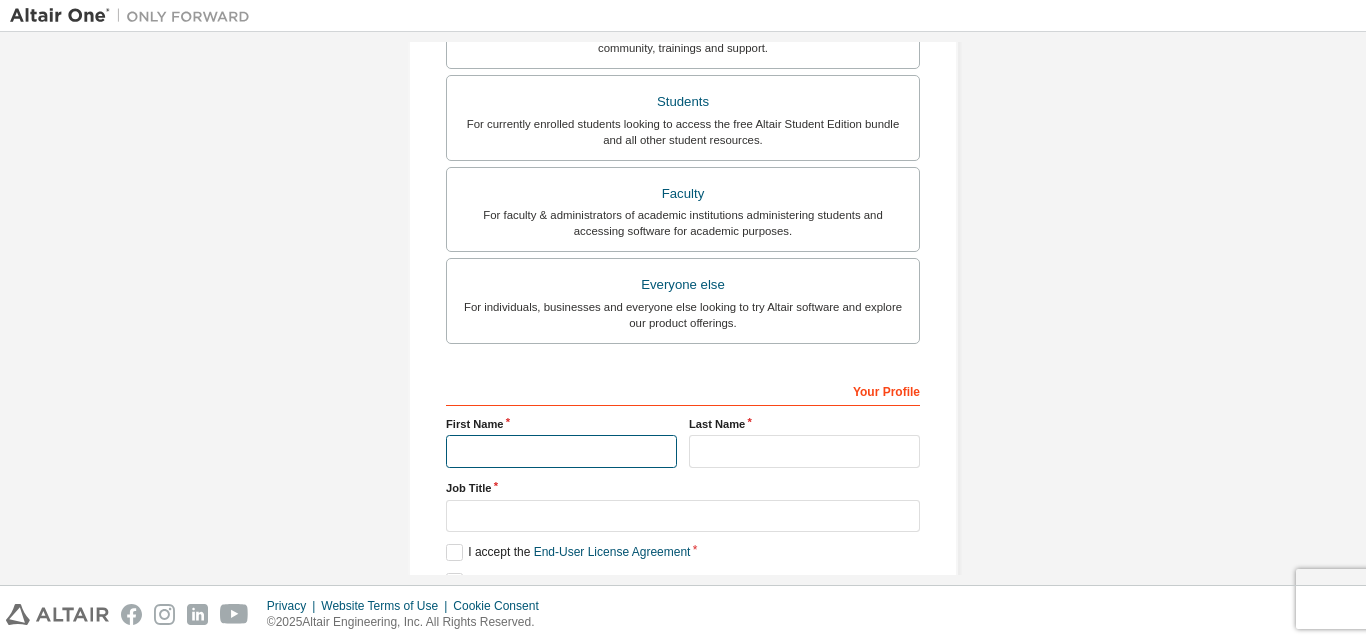 click at bounding box center (561, 451) 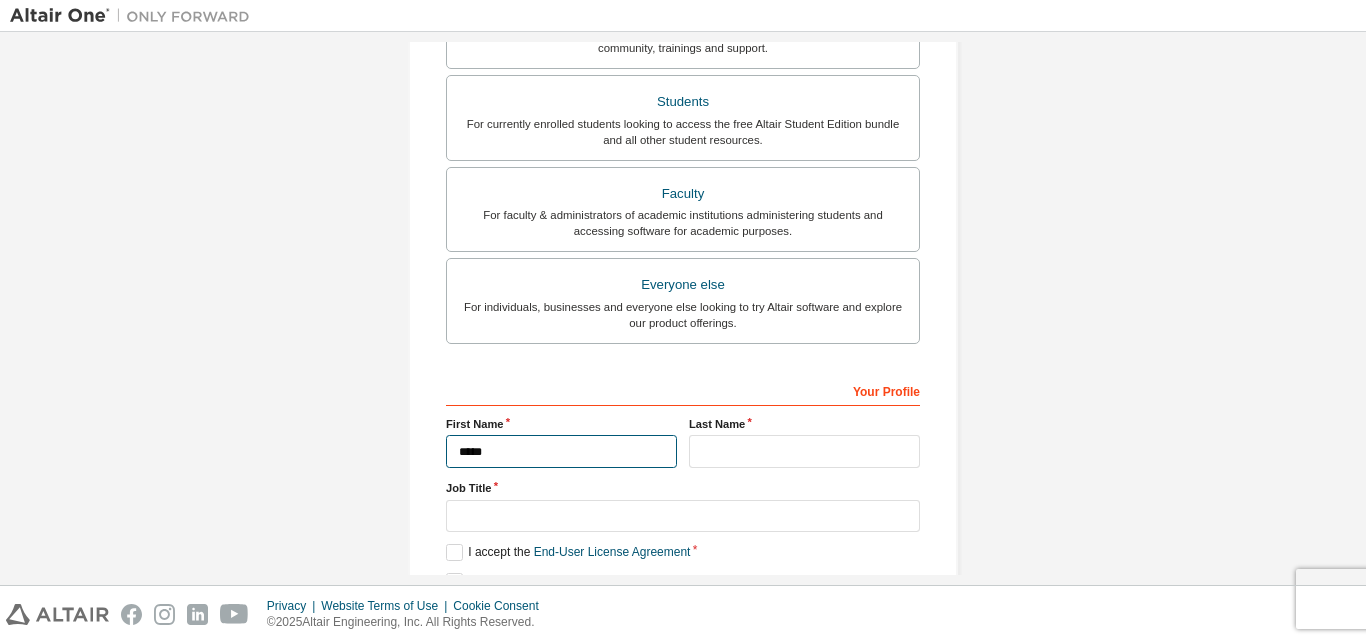 type on "*****" 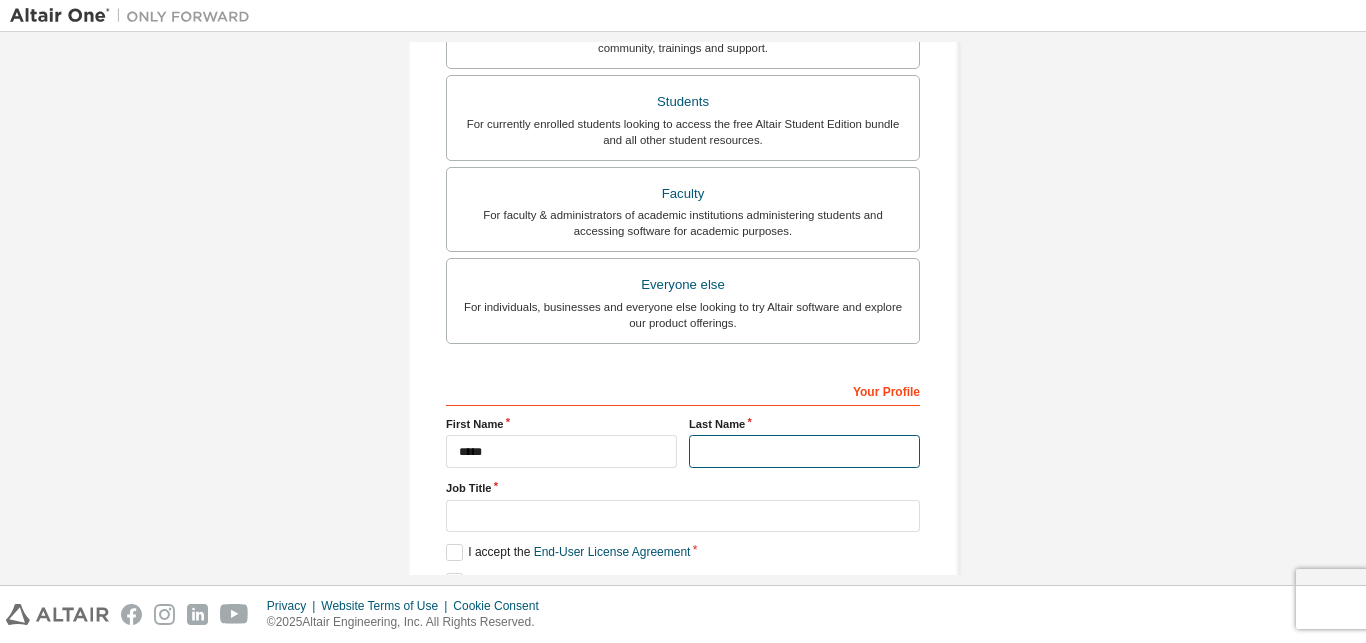 click at bounding box center [804, 451] 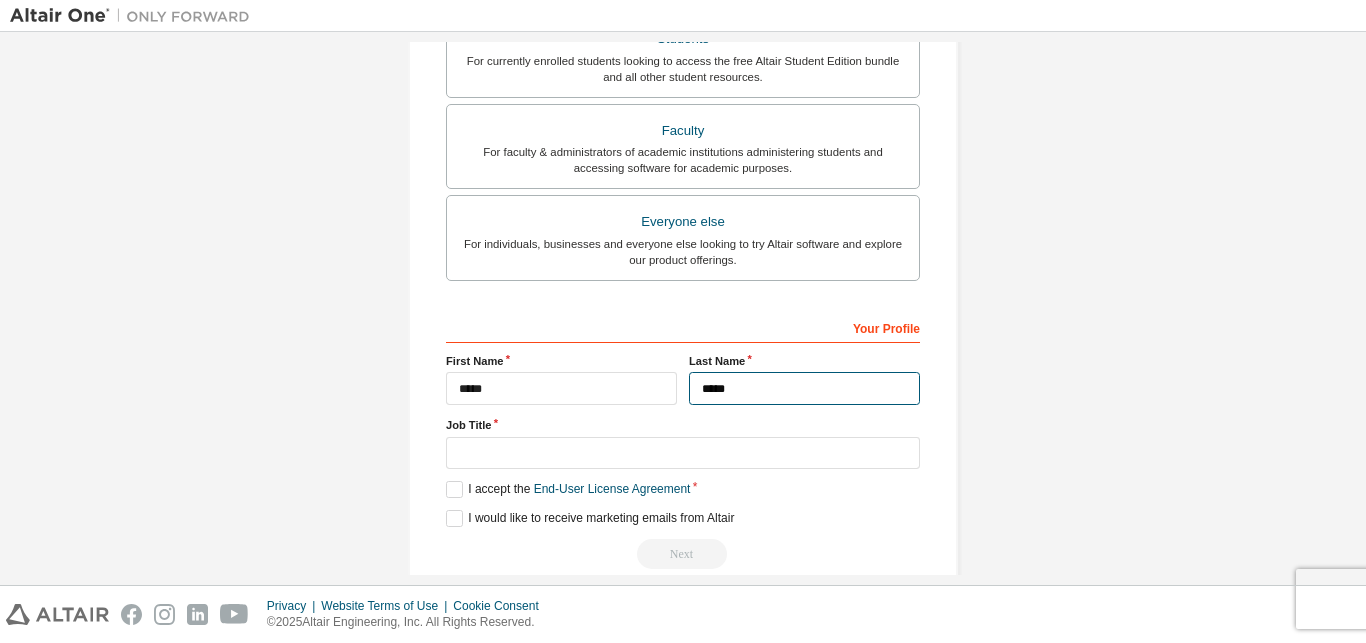 scroll, scrollTop: 527, scrollLeft: 0, axis: vertical 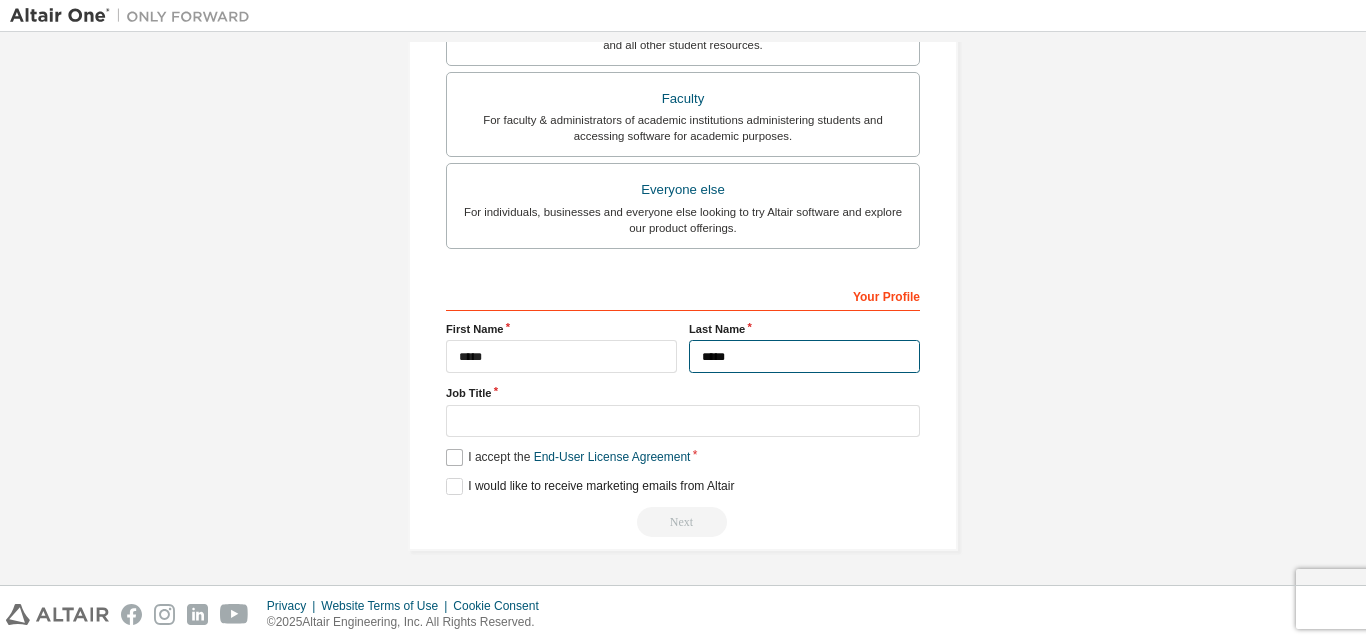 type on "*****" 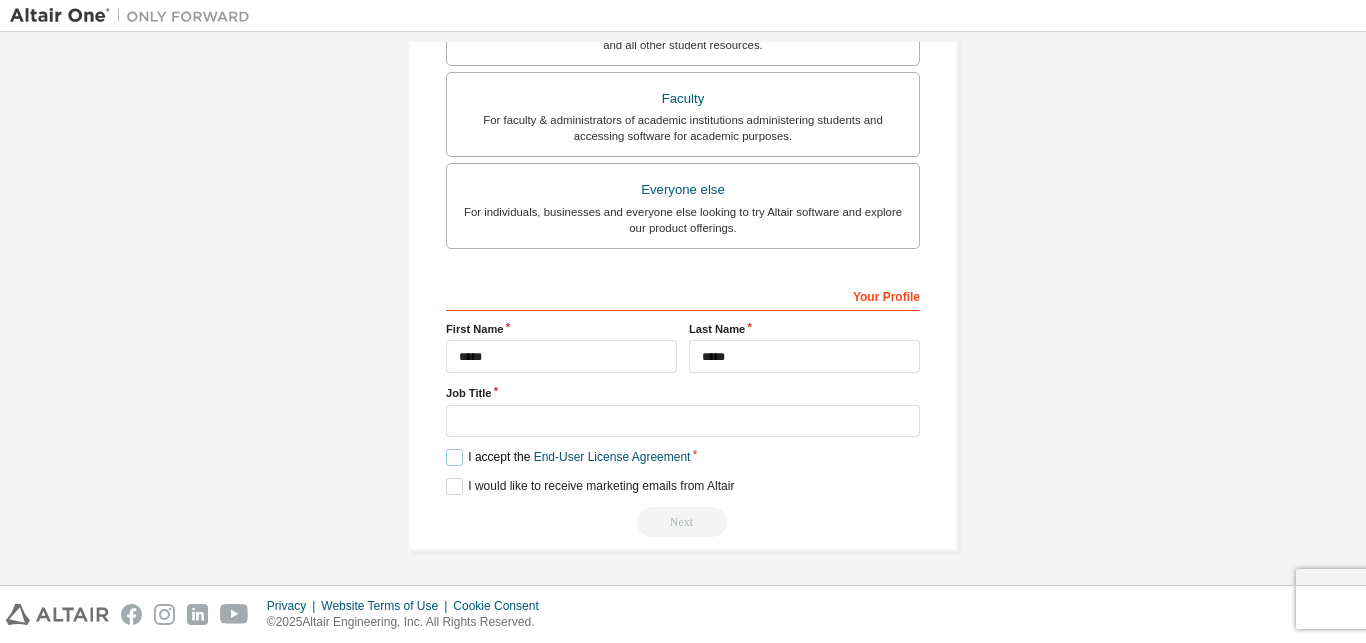 click on "I accept the    End-User License Agreement" at bounding box center (568, 457) 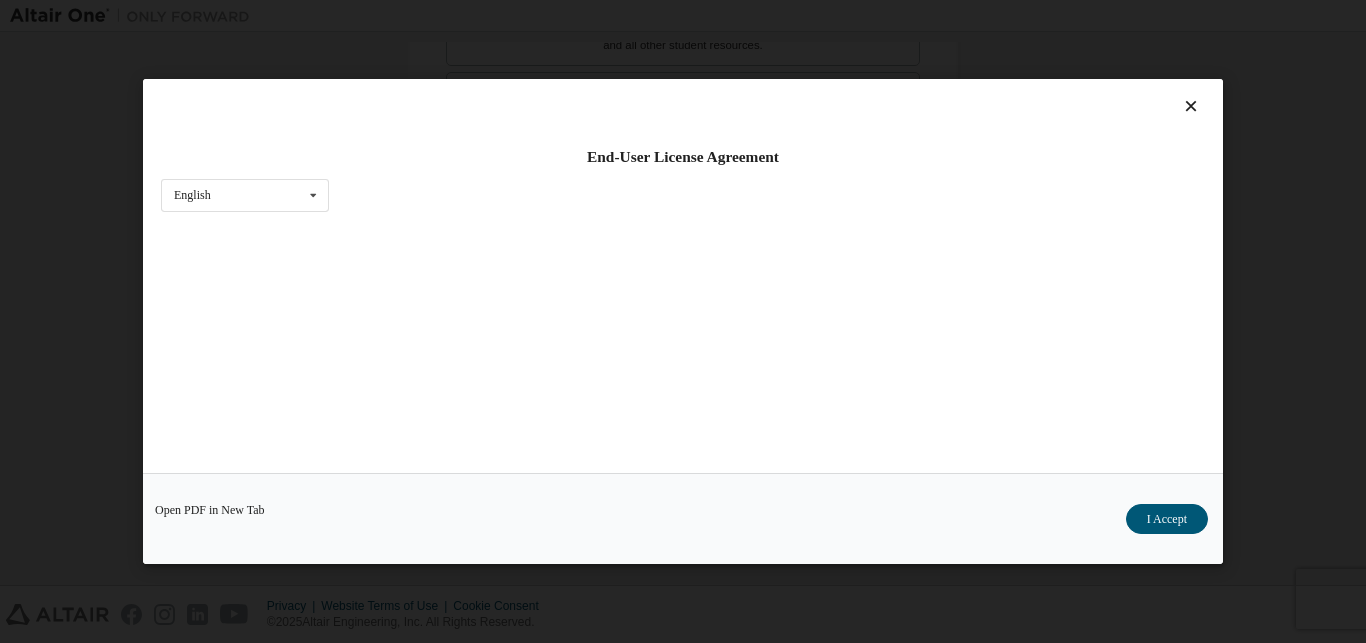 click at bounding box center [1191, 106] 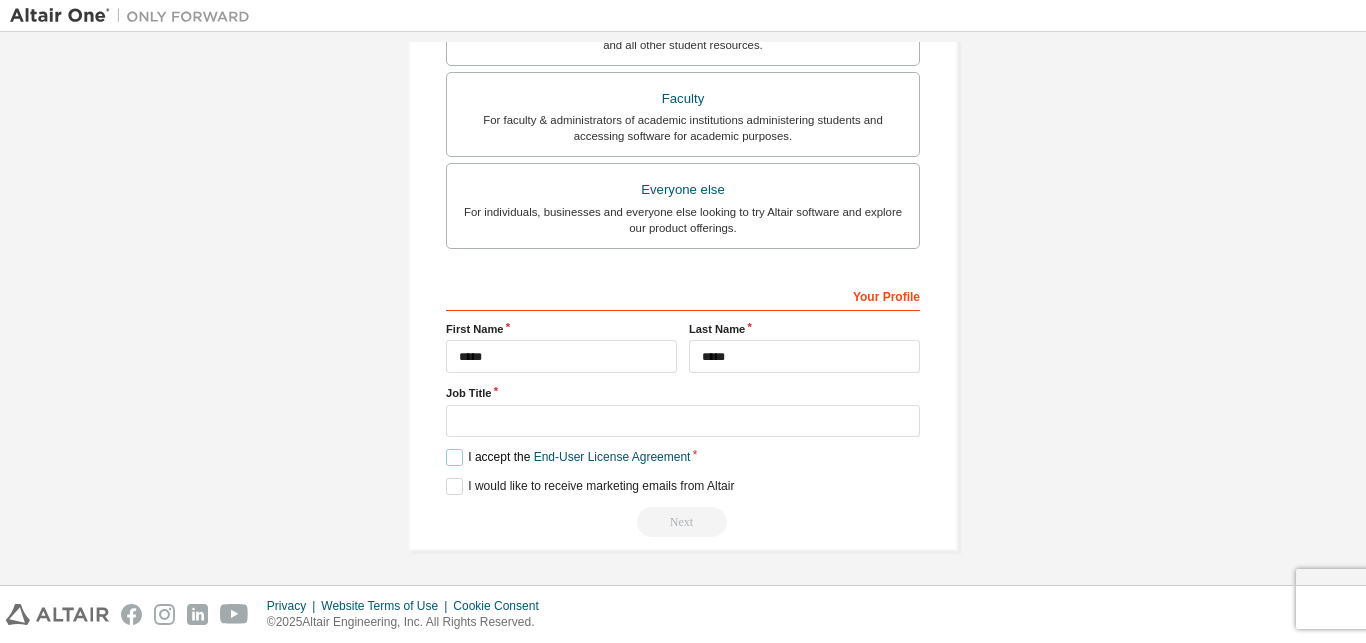 click on "I accept the    End-User License Agreement" at bounding box center [568, 457] 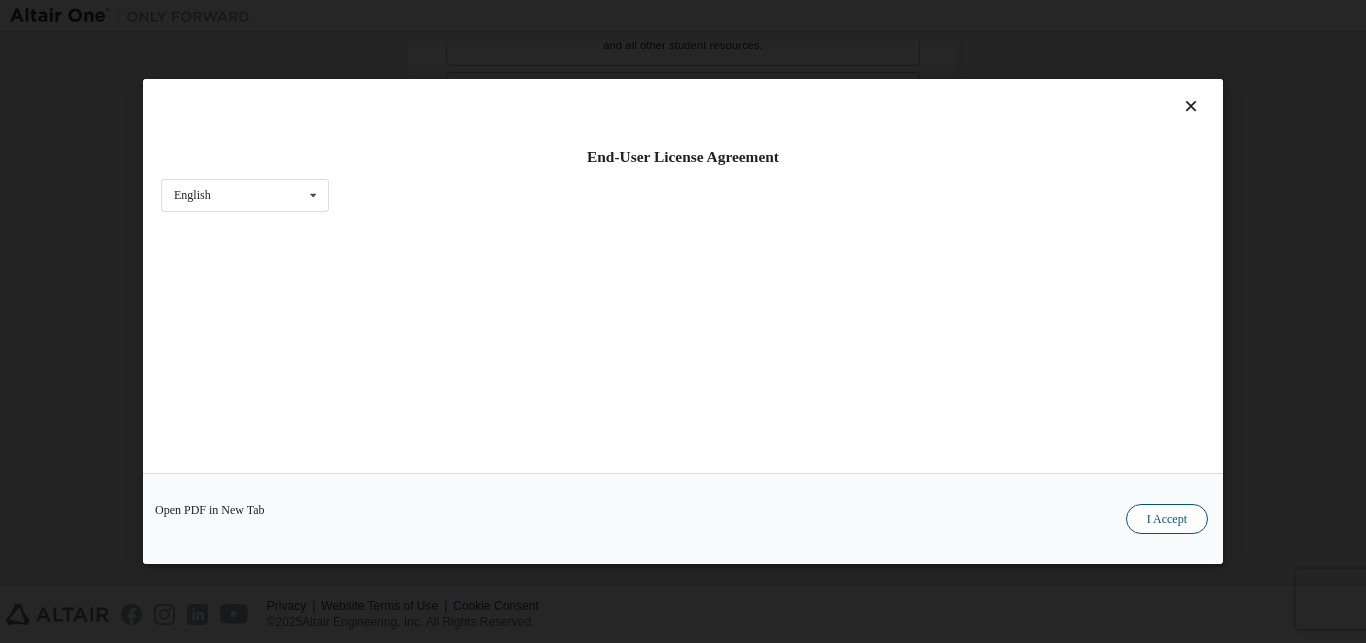 click on "I Accept" at bounding box center [1167, 519] 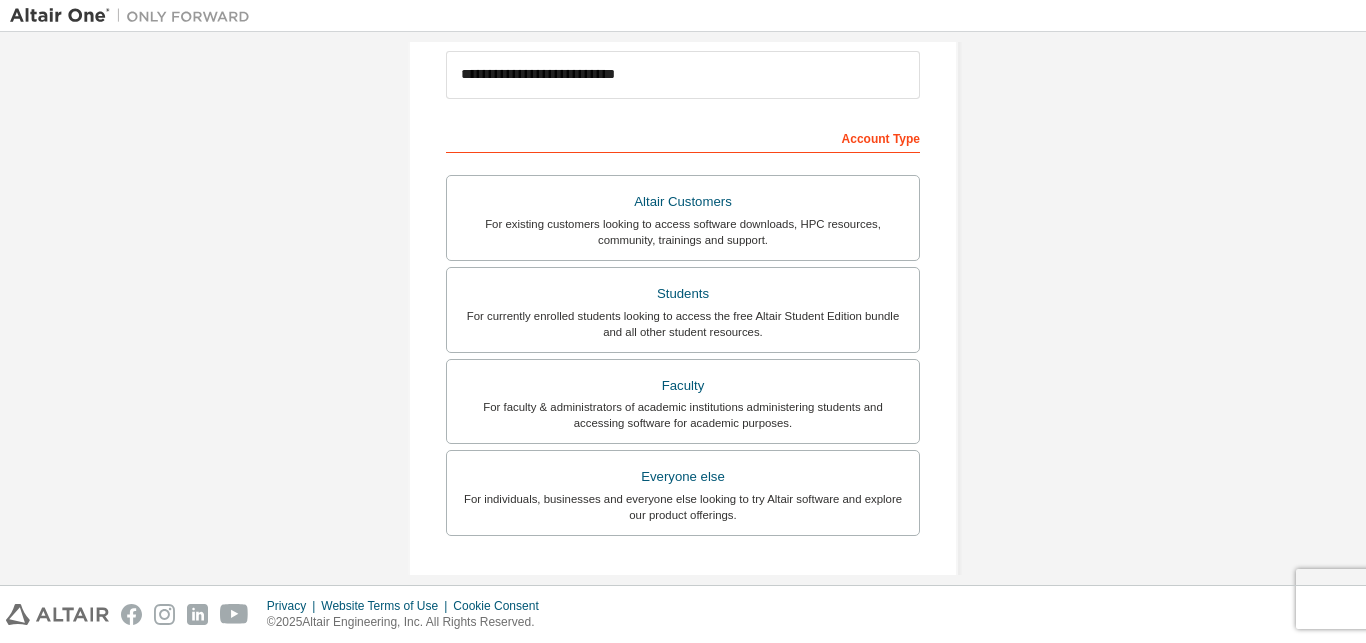 scroll, scrollTop: 527, scrollLeft: 0, axis: vertical 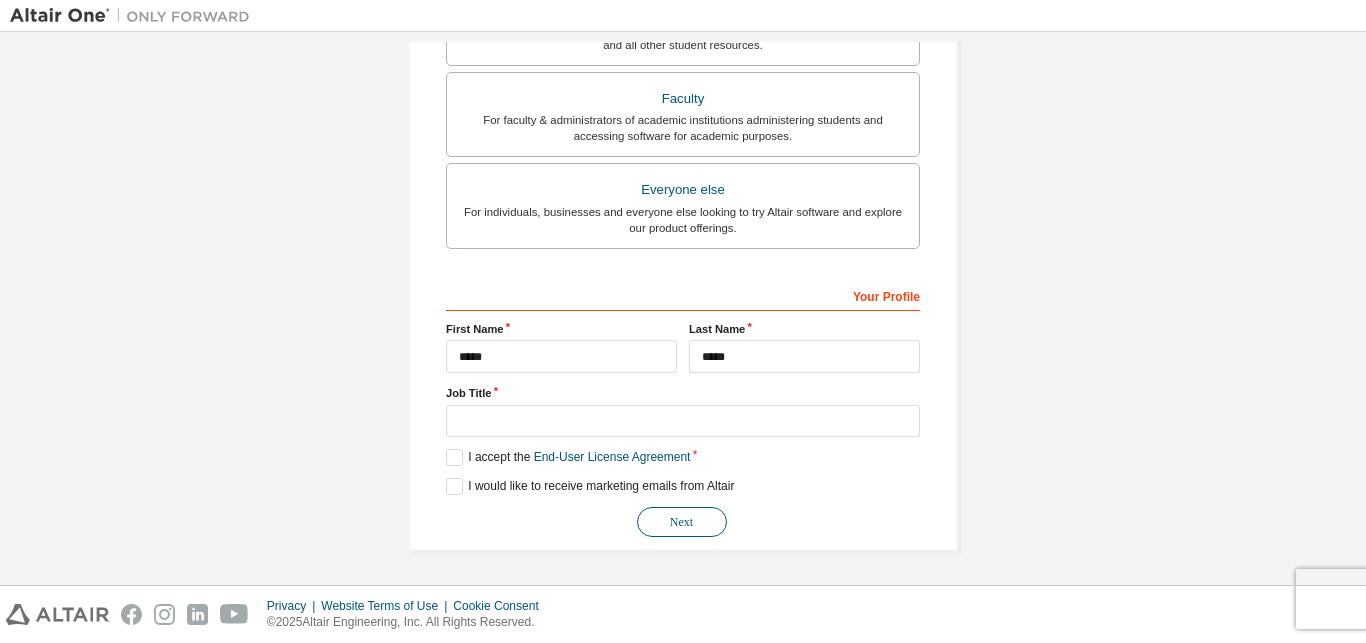 click on "Next" at bounding box center (682, 522) 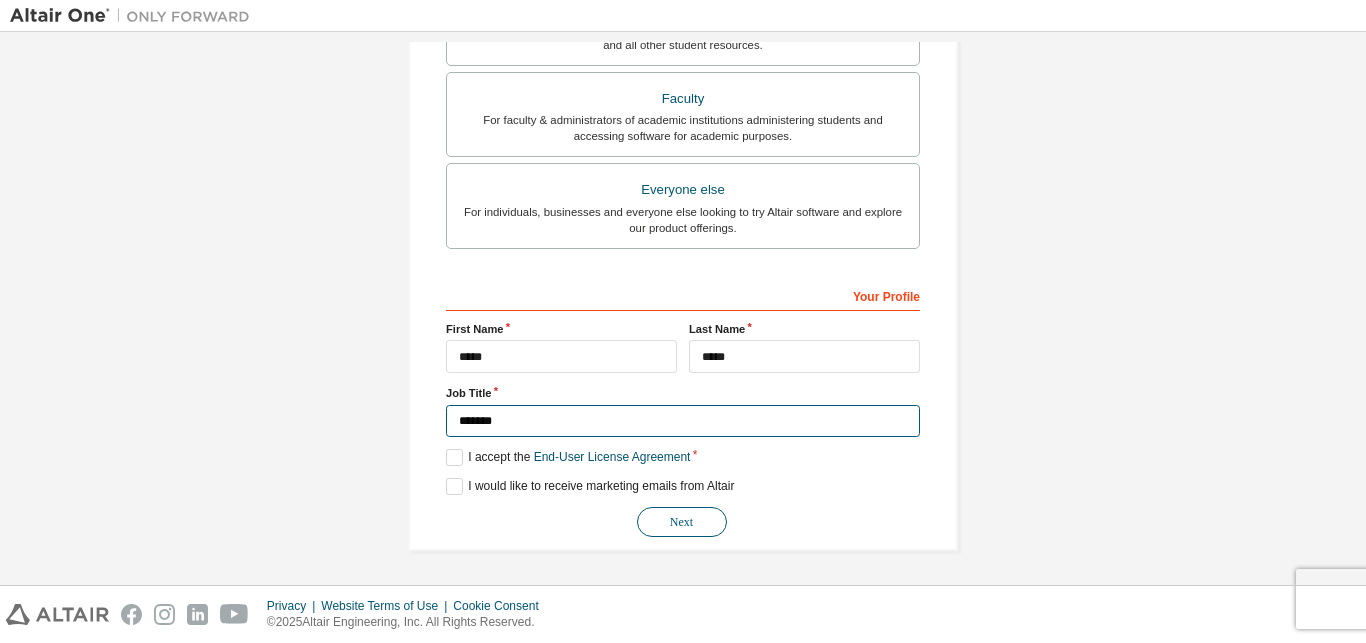 type on "*******" 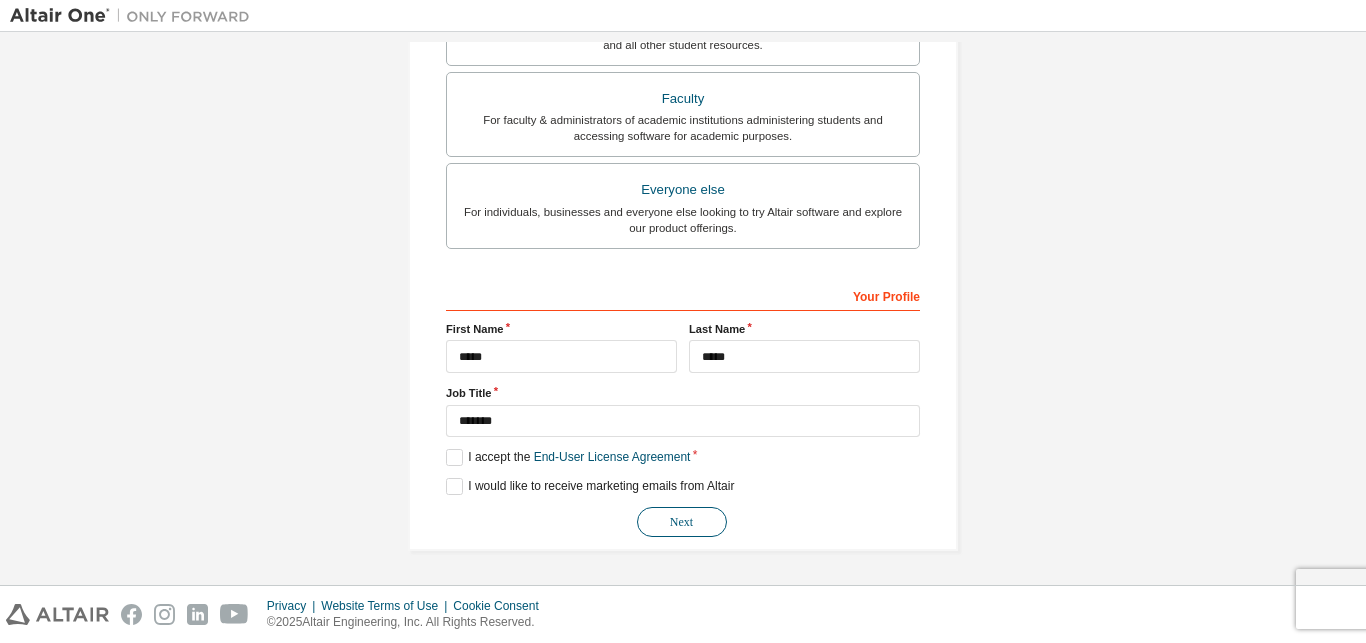 click on "Next" at bounding box center (682, 522) 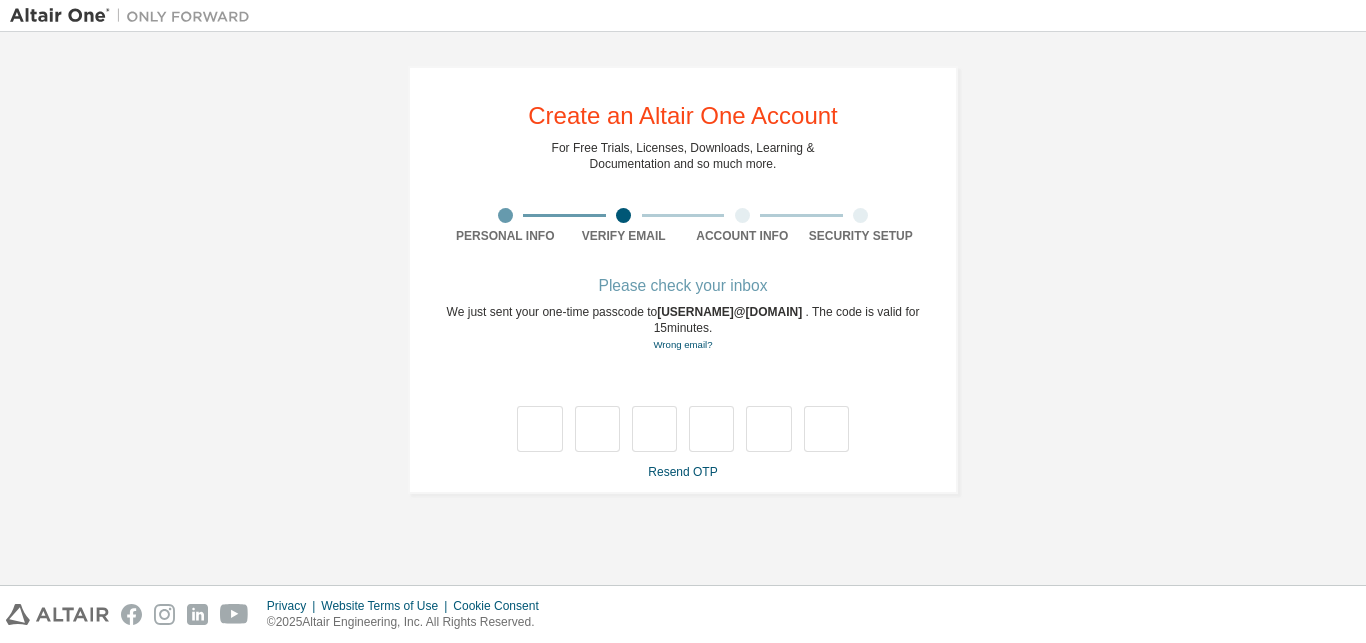 scroll, scrollTop: 0, scrollLeft: 0, axis: both 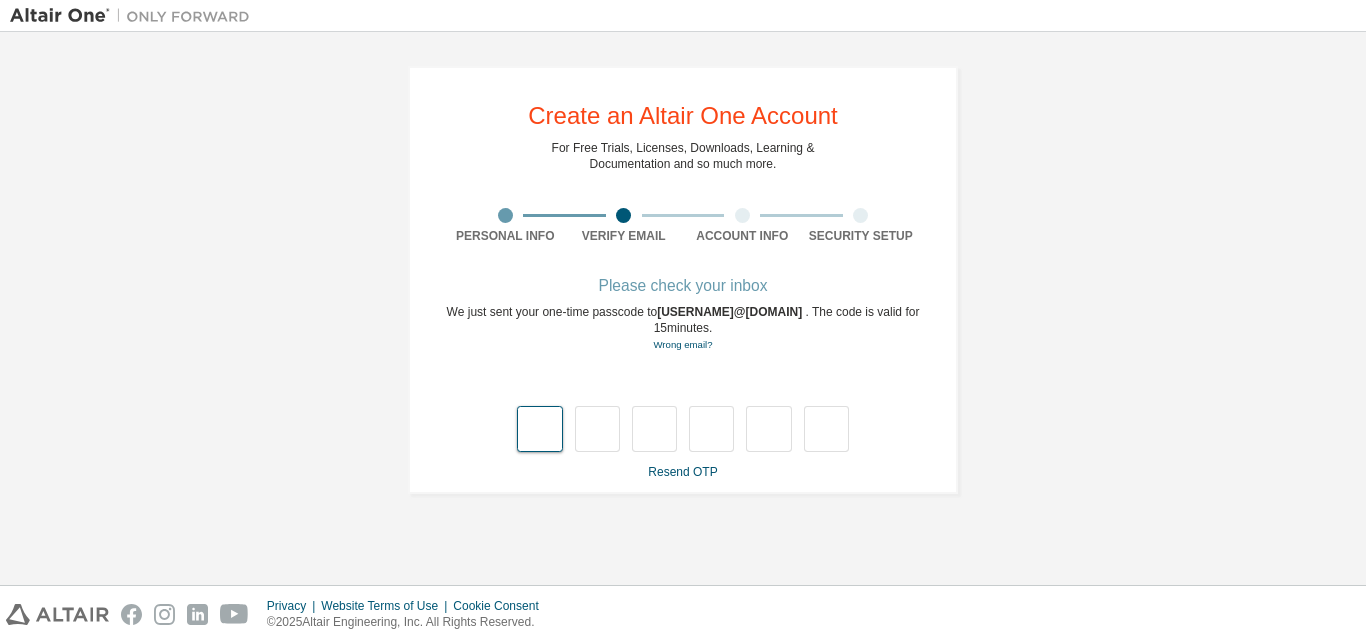 type on "*" 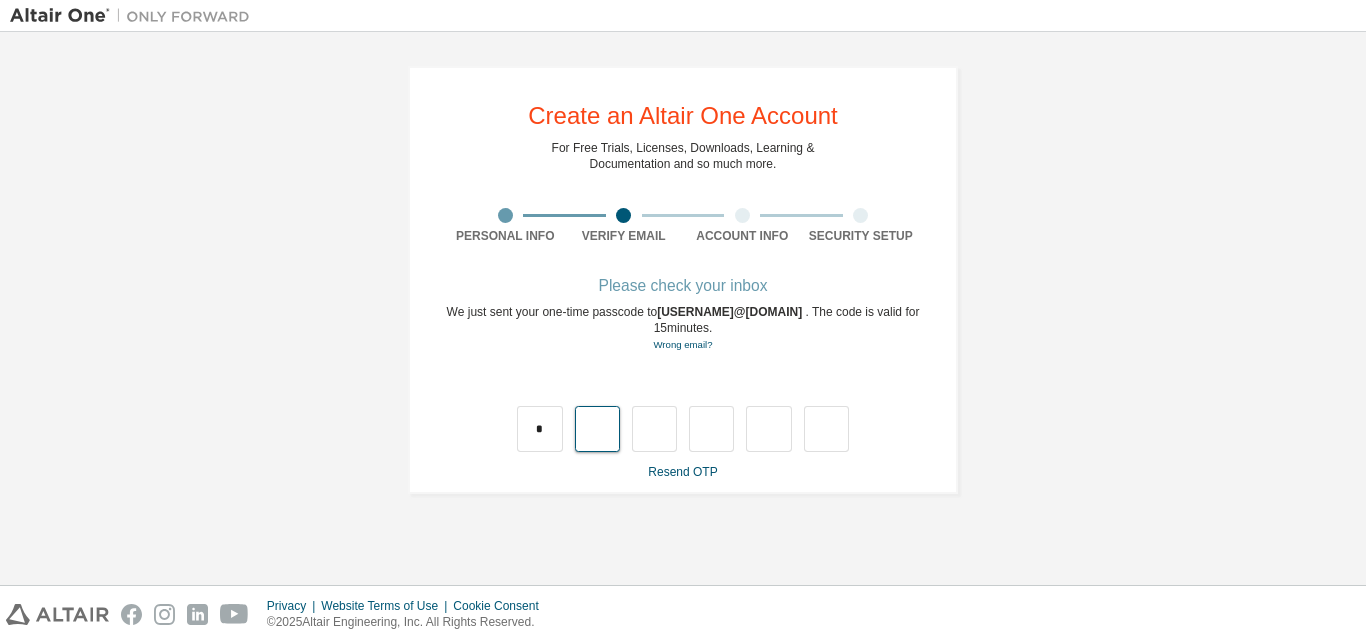 type on "*" 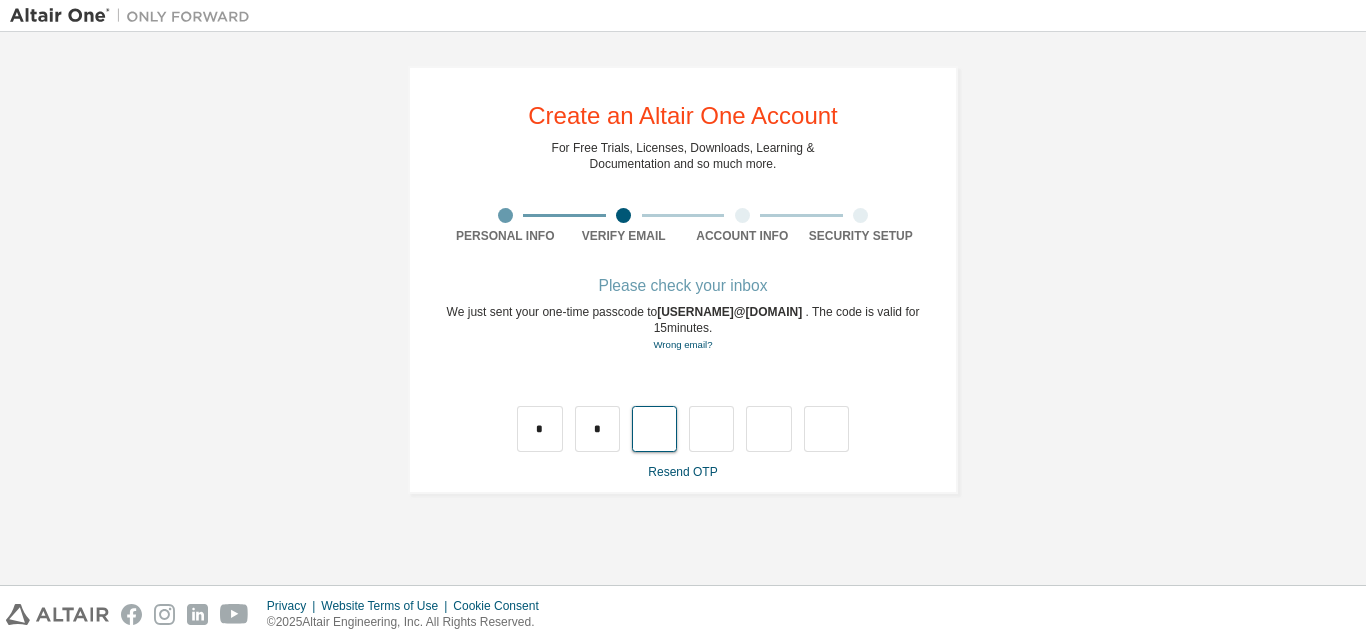 type on "*" 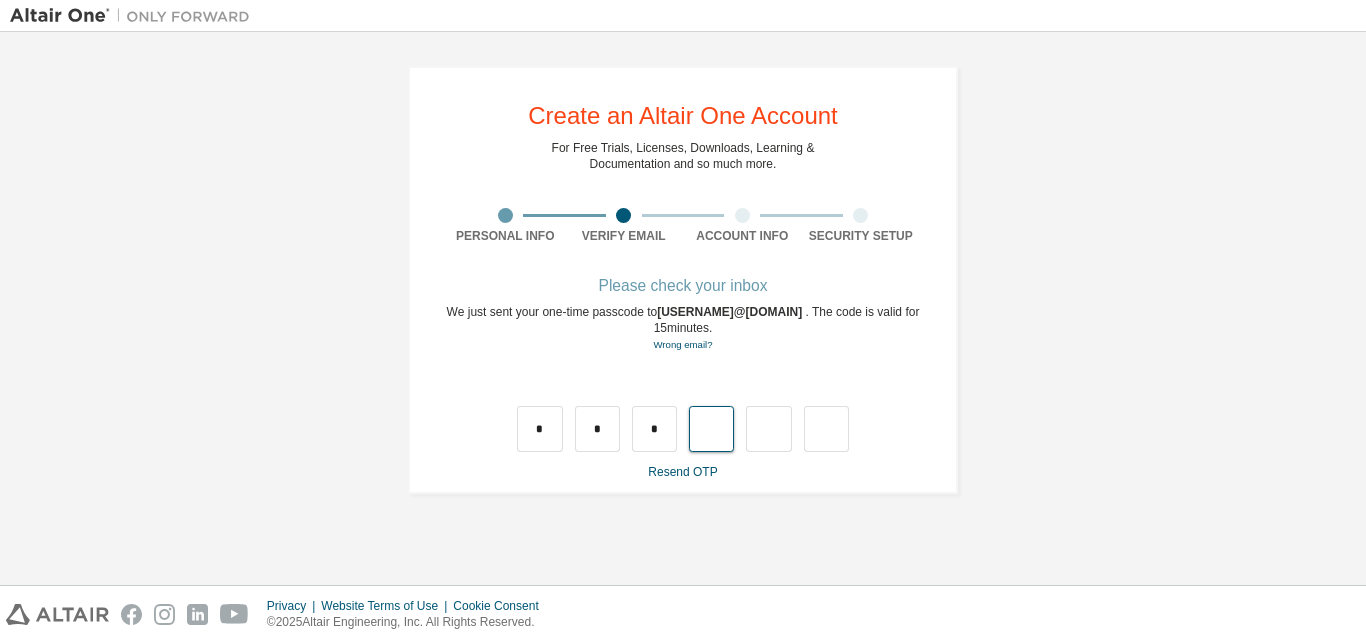 type on "*" 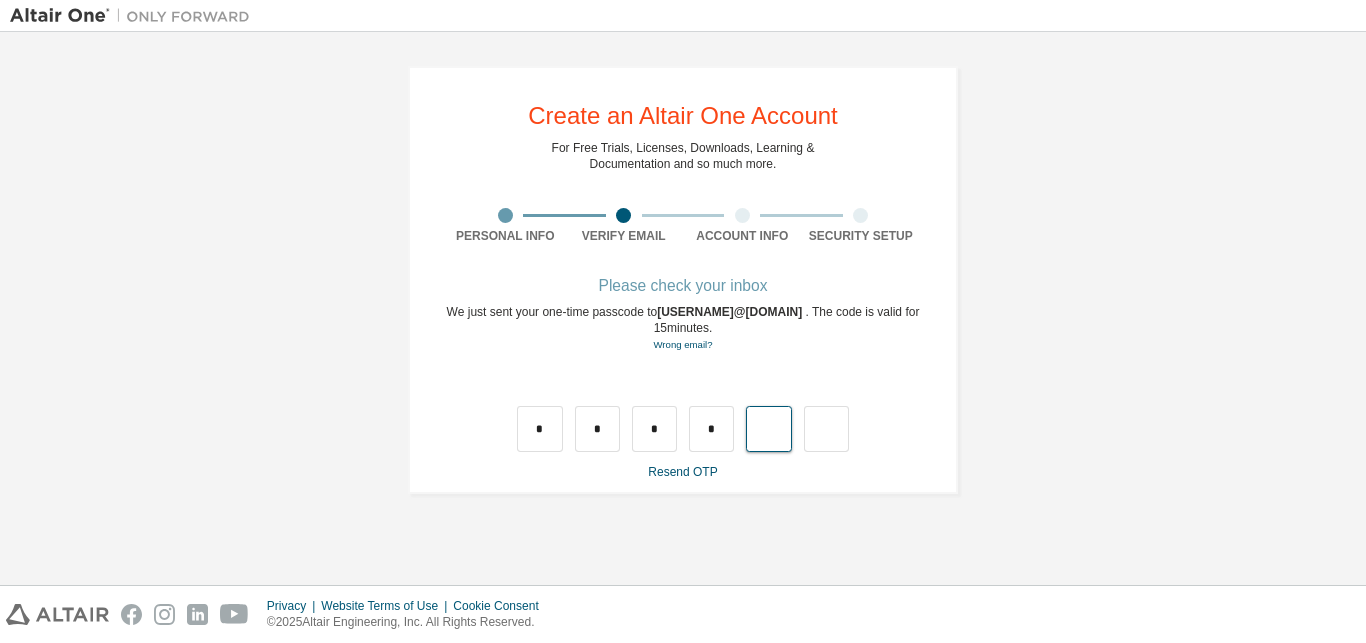 type on "*" 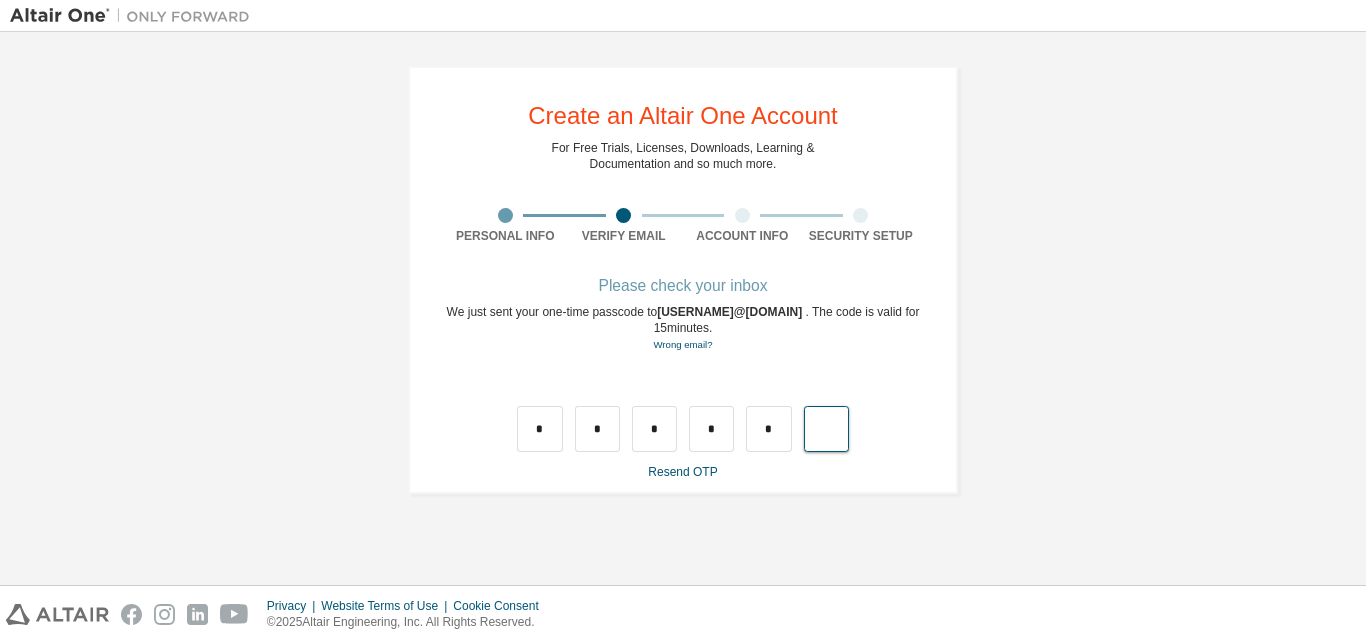 type on "*" 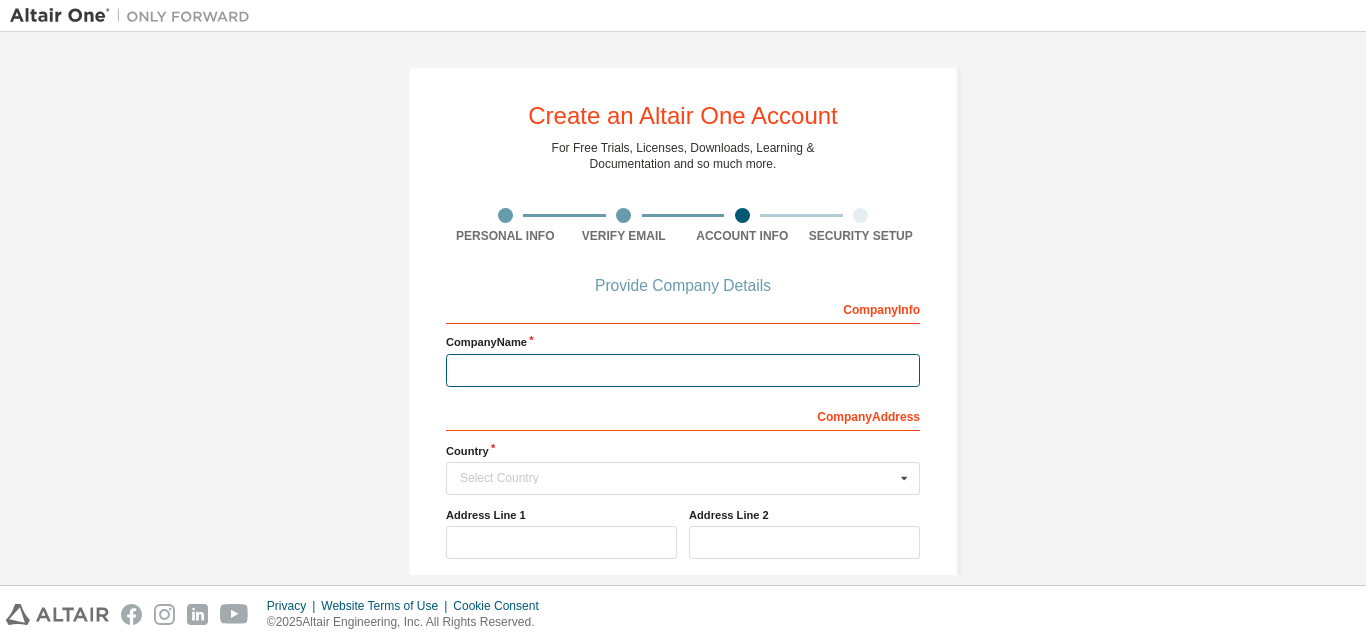 click at bounding box center (683, 370) 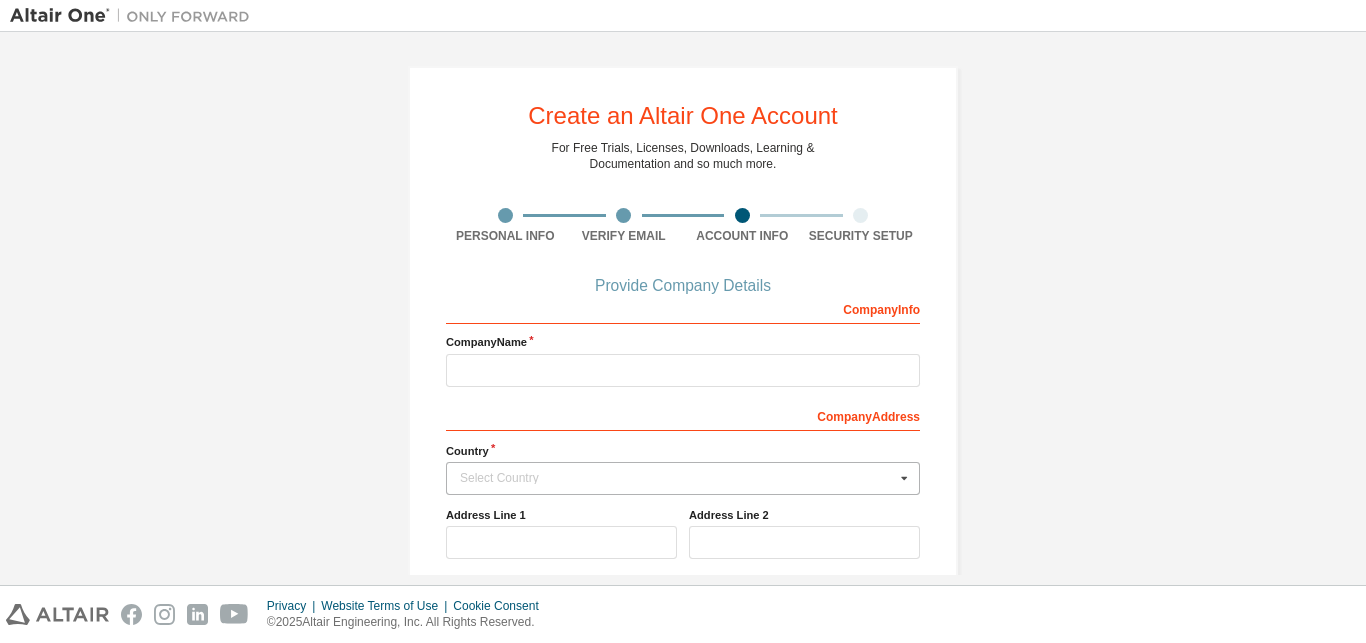 click on "Select Country" at bounding box center (677, 478) 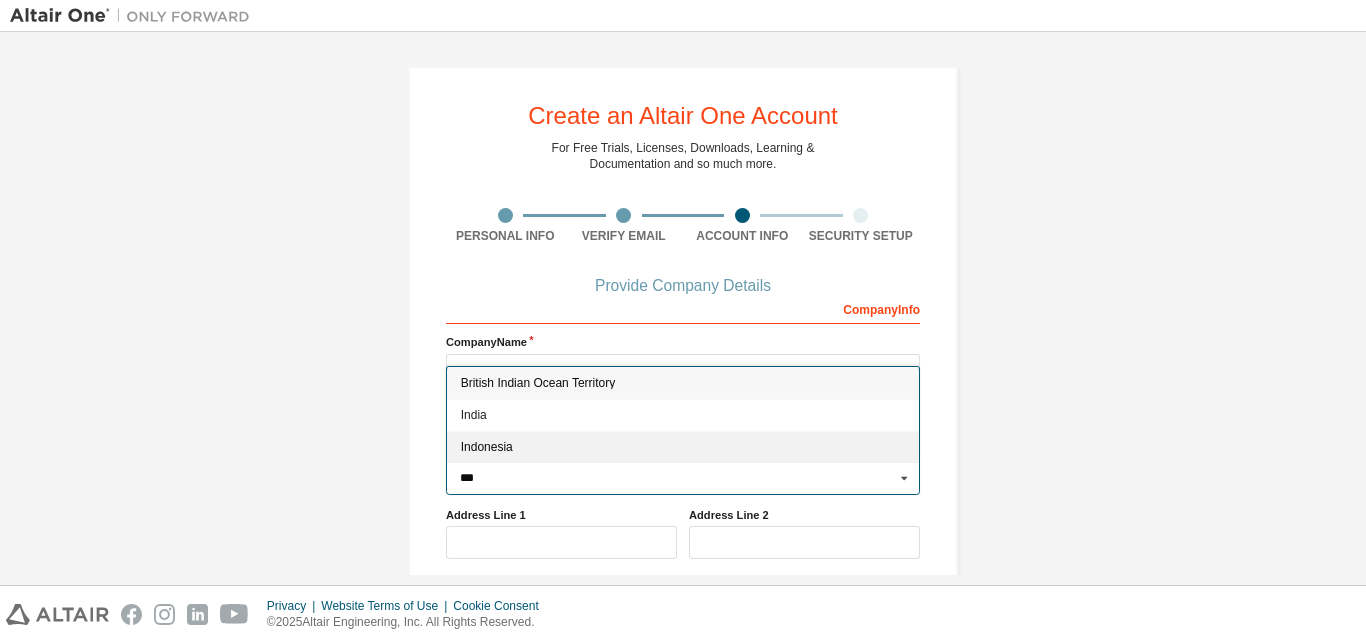 type on "***" 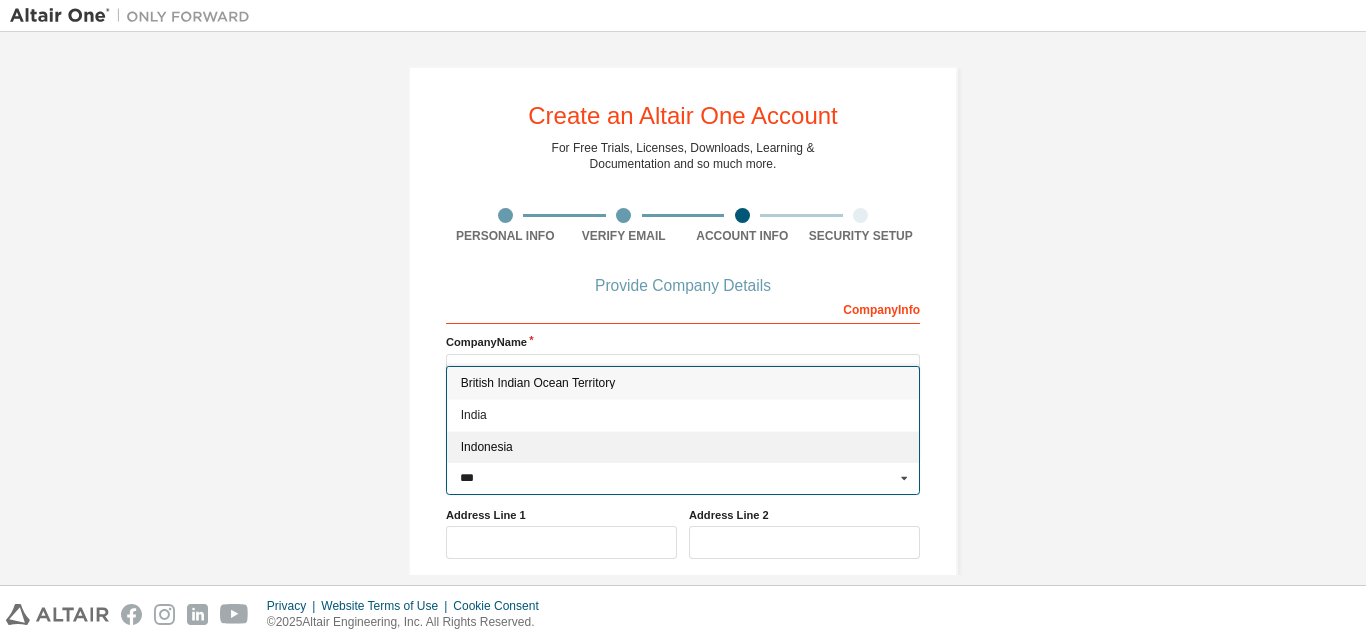 click on "Indonesia" at bounding box center (683, 448) 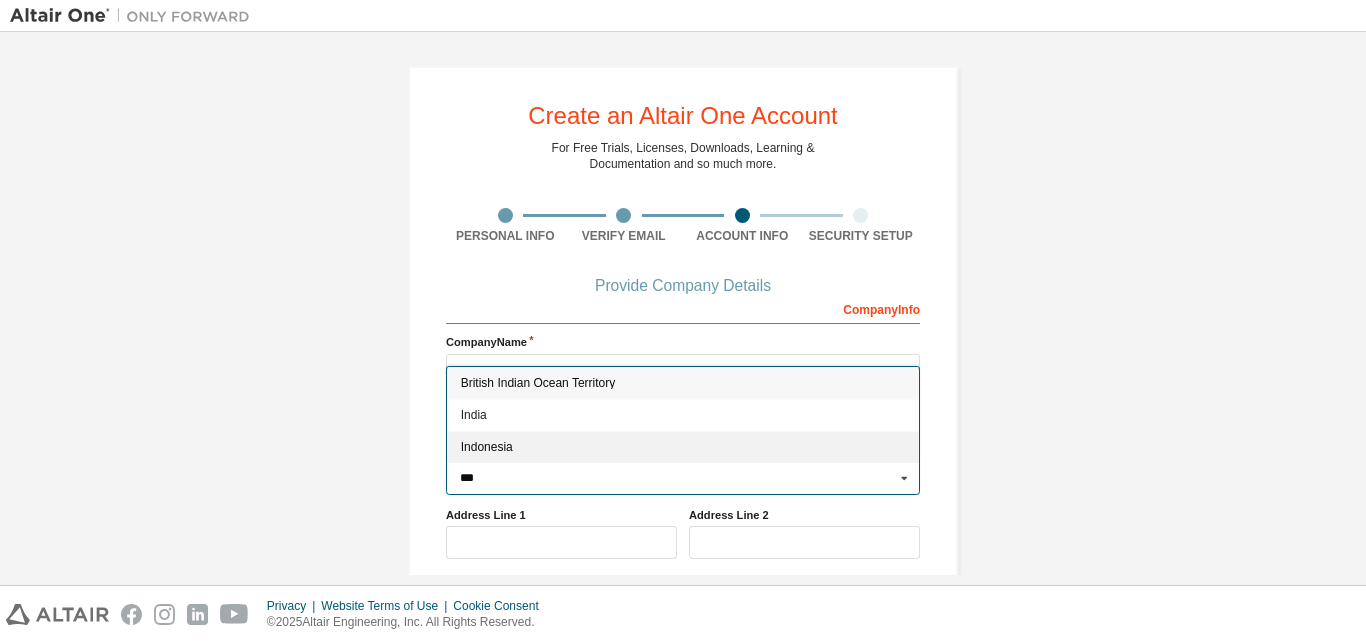 type on "***" 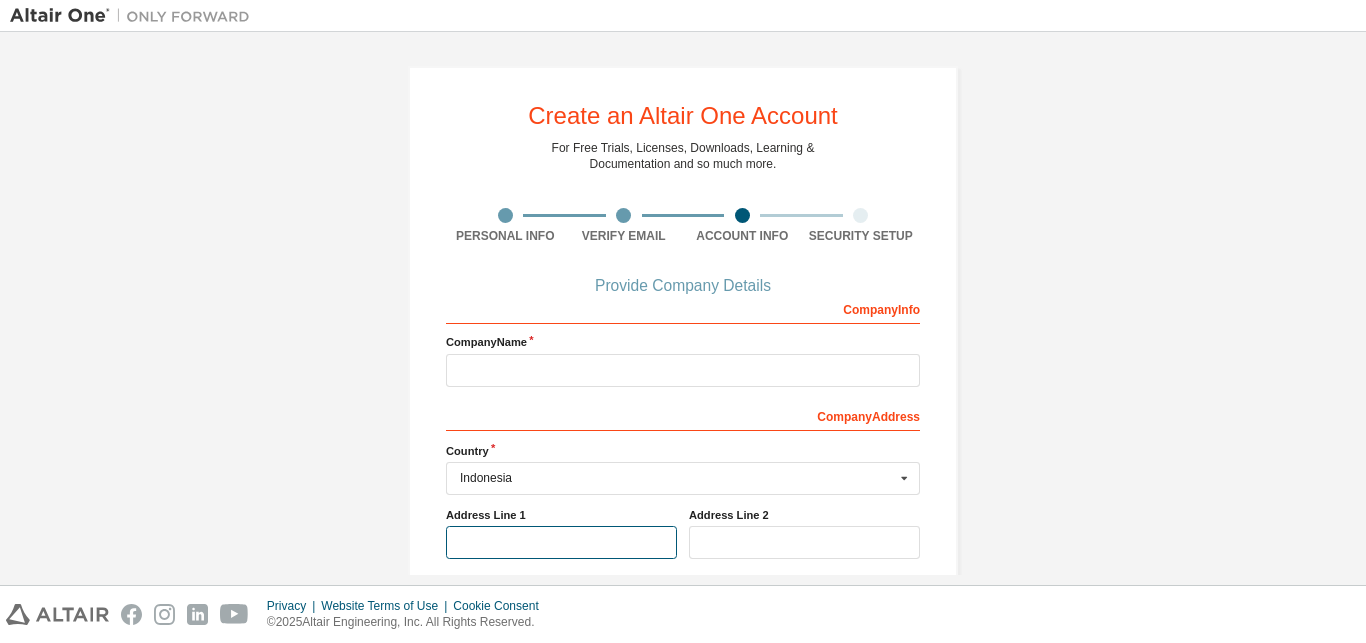 click at bounding box center (561, 542) 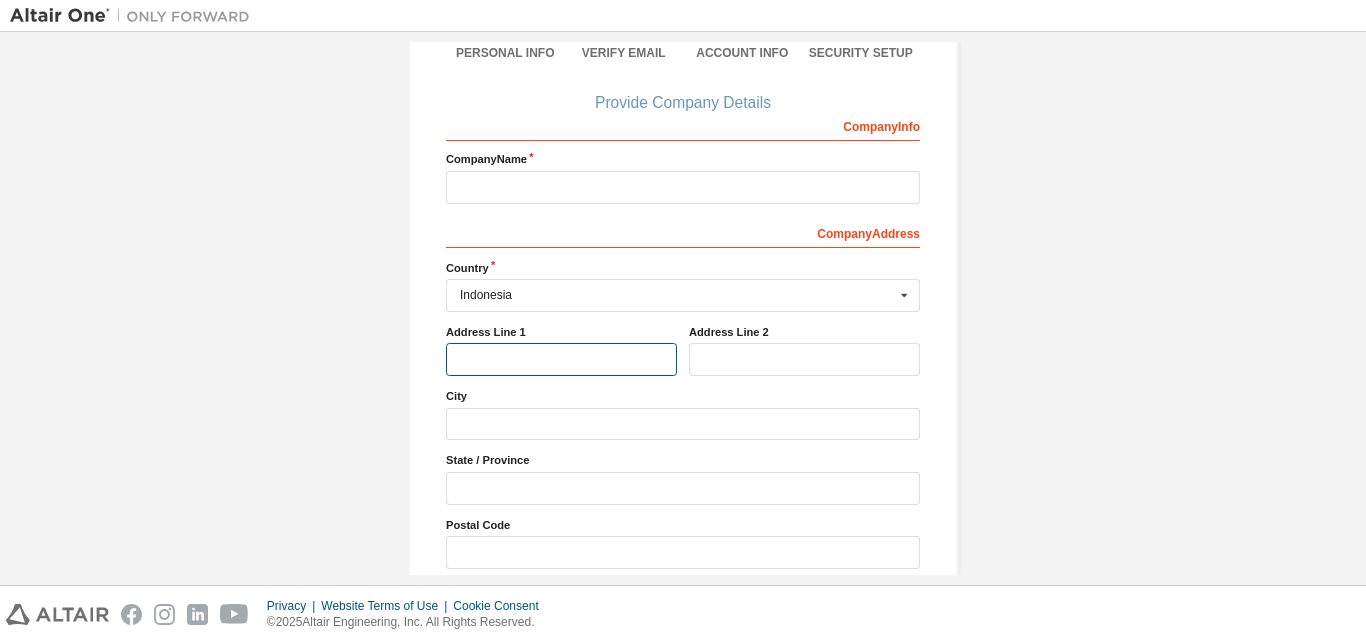 scroll, scrollTop: 177, scrollLeft: 0, axis: vertical 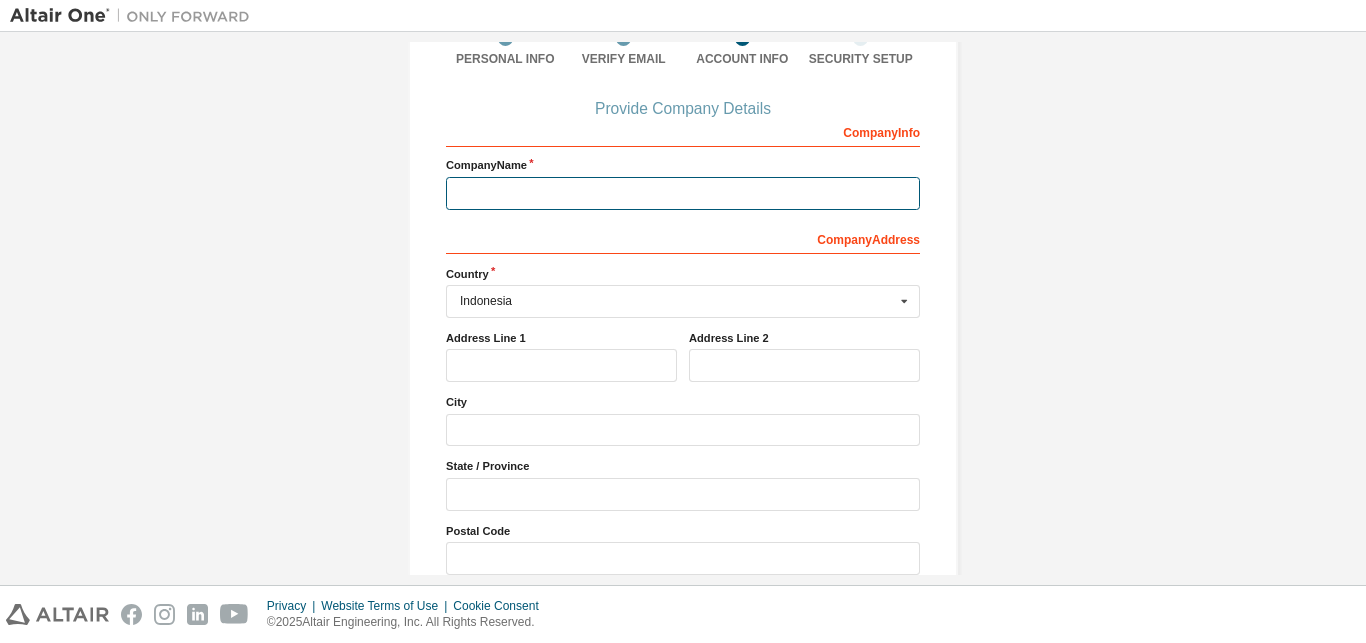click at bounding box center [683, 193] 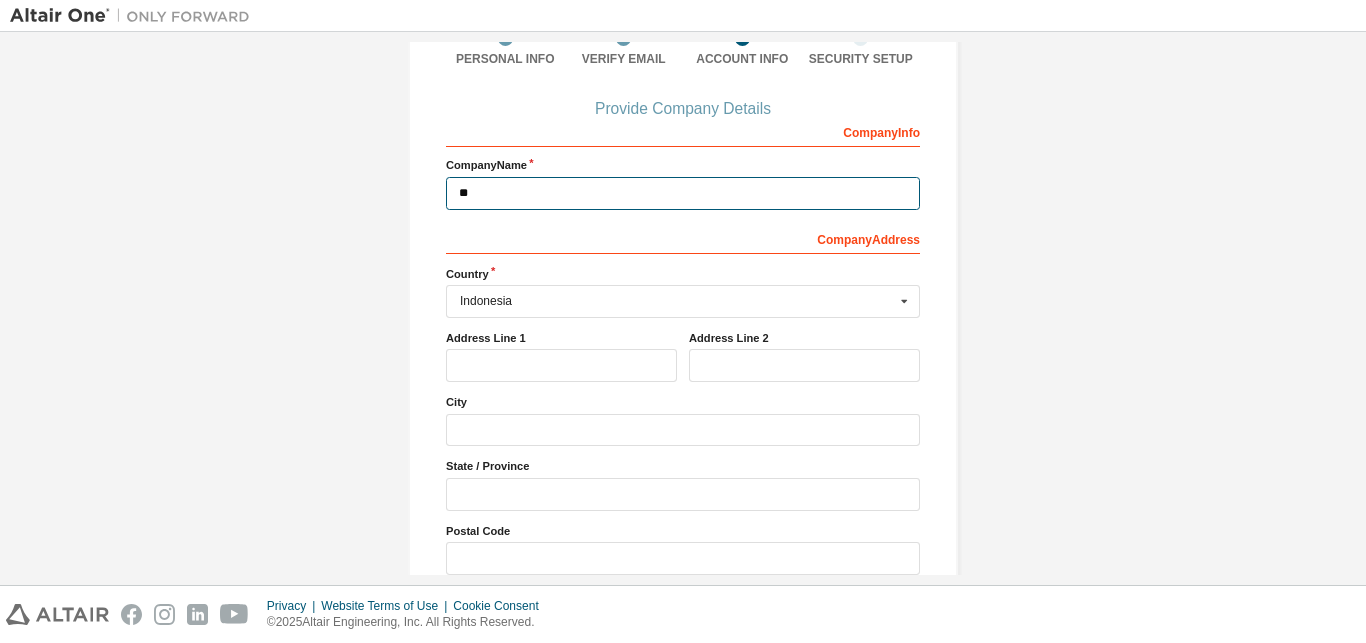 type on "*" 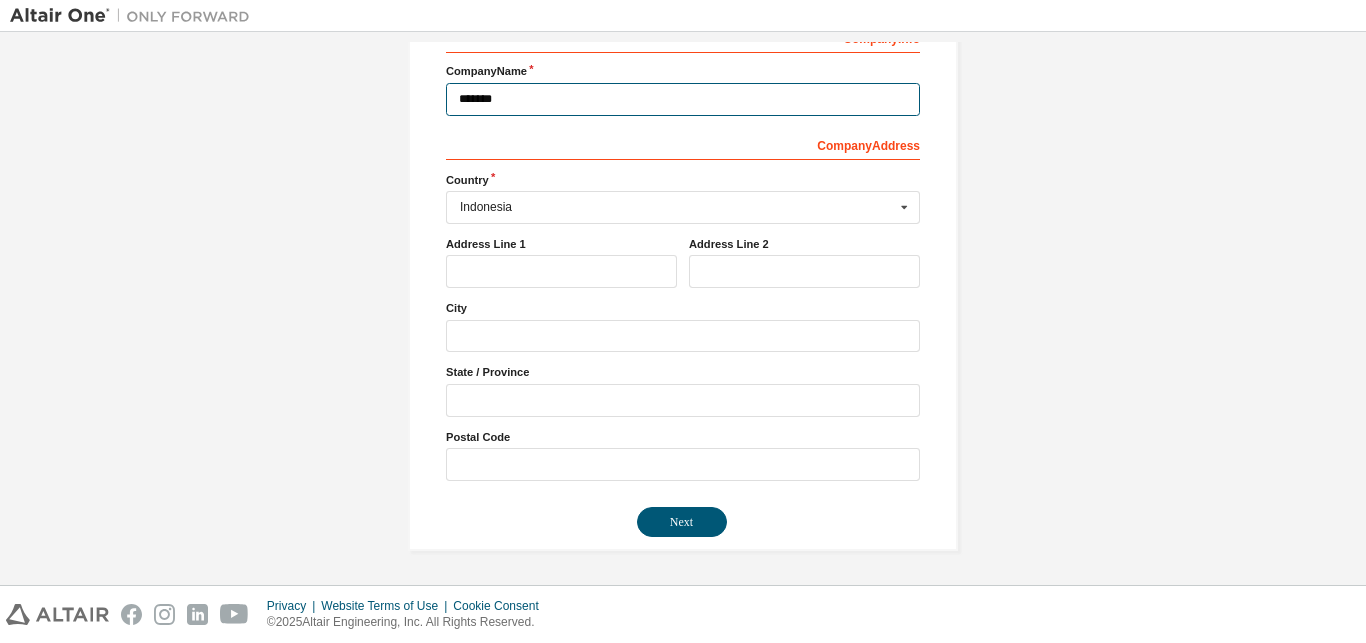 scroll, scrollTop: 273, scrollLeft: 0, axis: vertical 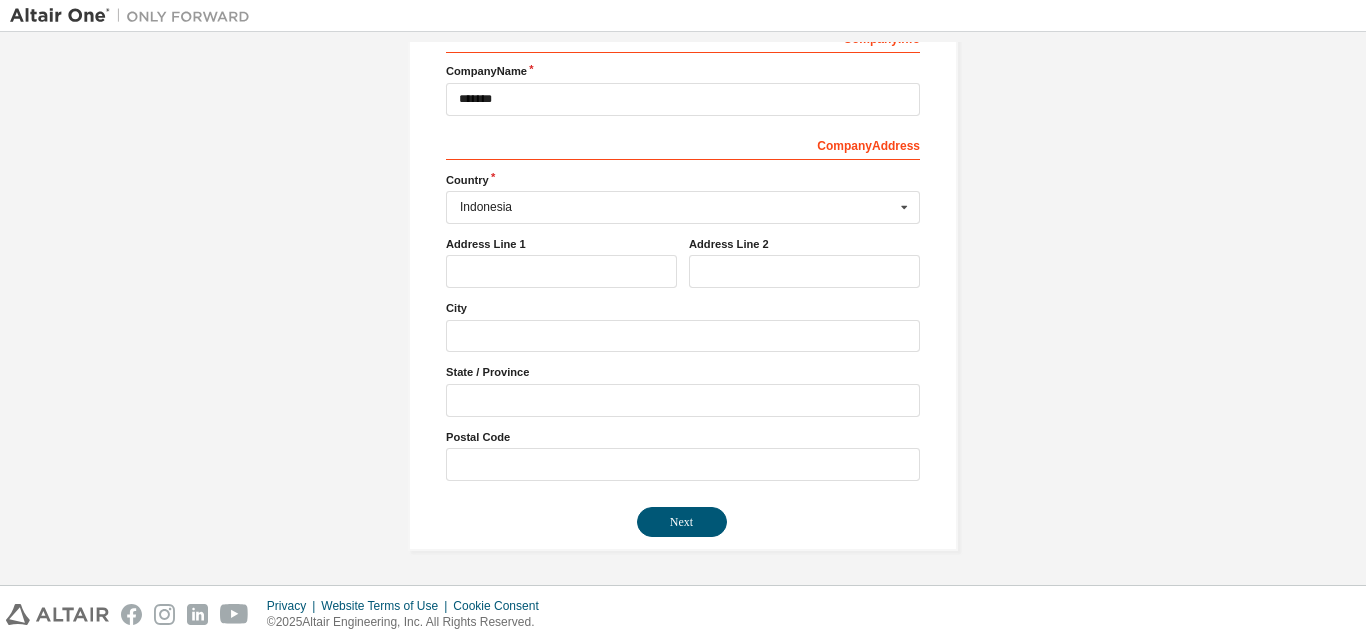 click on "Create an Altair One Account For Free Trials, Licenses, Downloads, Learning & Documentation and so much more. Personal Info Verify Email Account Info Security Setup Provide Company Details Company Info Company Name ******* Company Address *** Country [COUNTRY] Afghanistan Åland Islands Albania Algeria American Samoa Andorra Angola Anguilla Antarctica Antigua and Barbuda Argentina Armenia Aruba Australia Austria Azerbaijan Bahamas Bahrain Bangladesh Barbados Belgium Belize Benin Bermuda Bhutan Bolivia (Plurinational State of) Bonaire, Sint Eustatius and Saba Bosnia and Herzegovina Botswana Bouvet Island Brazil British Indian Ocean Territory Brunei Darussalam Bulgaria Burkina Faso Burundi Cabo Verde Cambodia Cameroon Canada Cayman Islands Central African Republic Chad Chile China Christmas Island Cocos (Keeling) Islands Colombia Comoros Congo Congo (Democratic Republic of the) Cook Islands Costa Rica Côte d'Ivoire Croatia Curaçao Cyprus Czech Republic Denmark Djibouti Dominica Dominican Republic Ecuador" at bounding box center [683, 173] 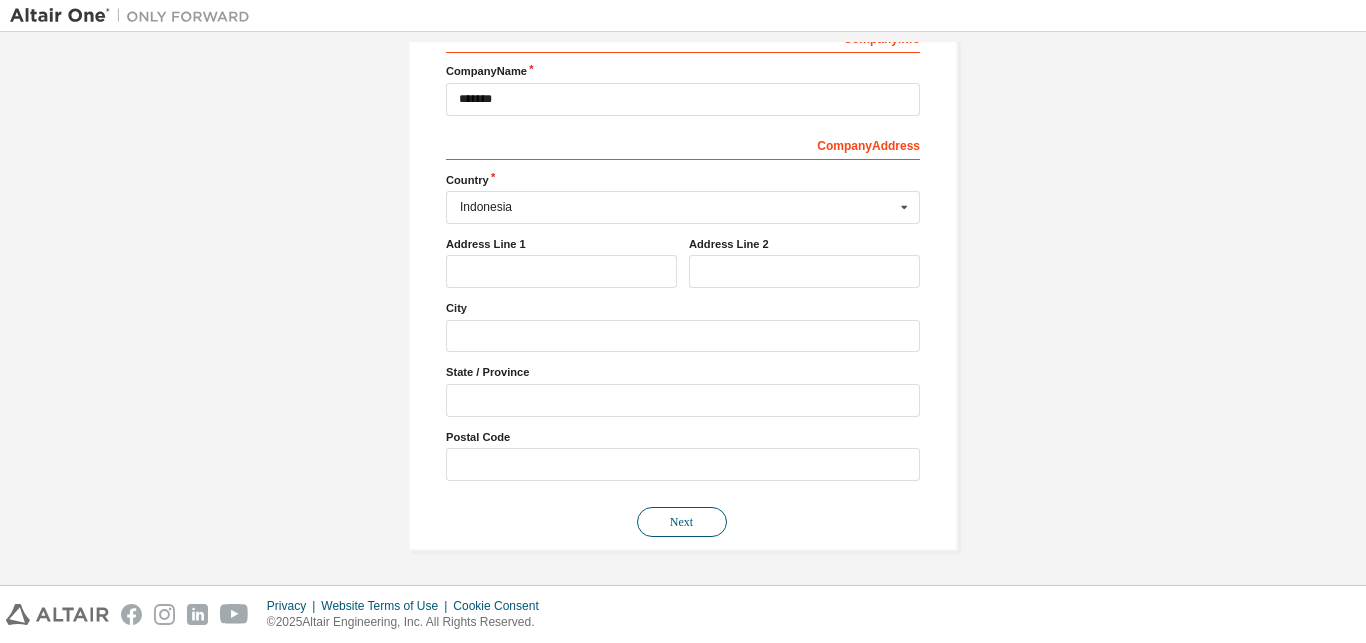 click on "Next" at bounding box center [682, 522] 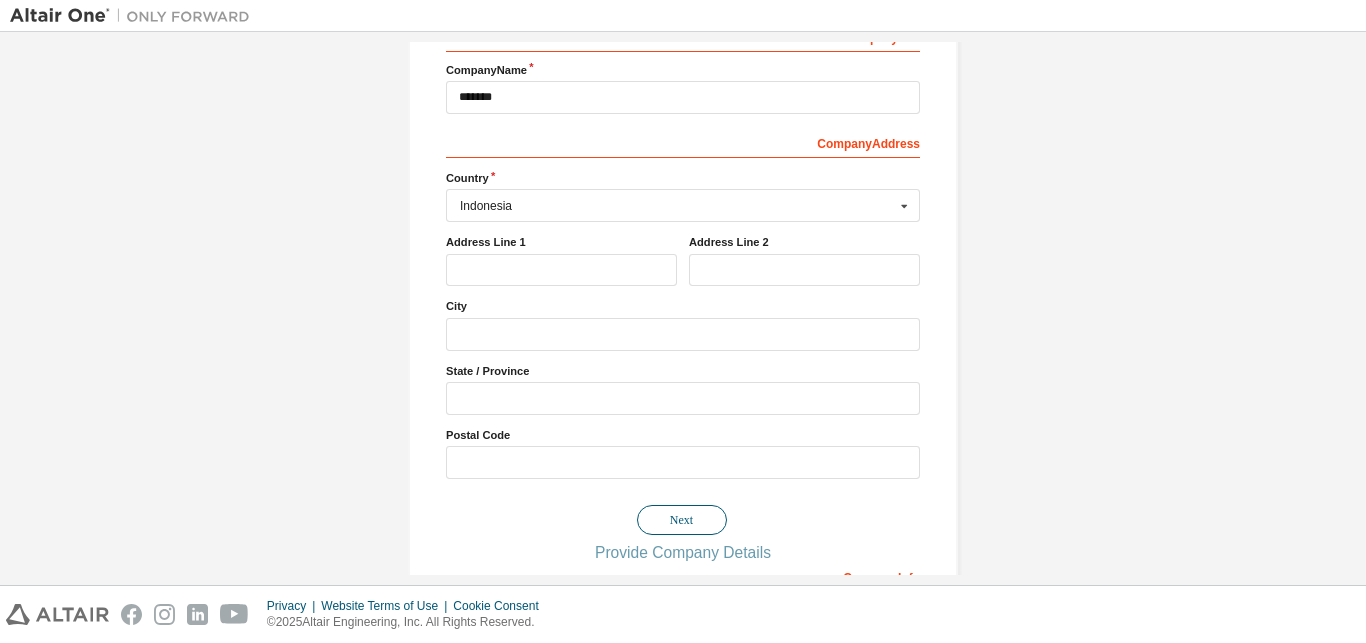 scroll, scrollTop: 0, scrollLeft: 0, axis: both 